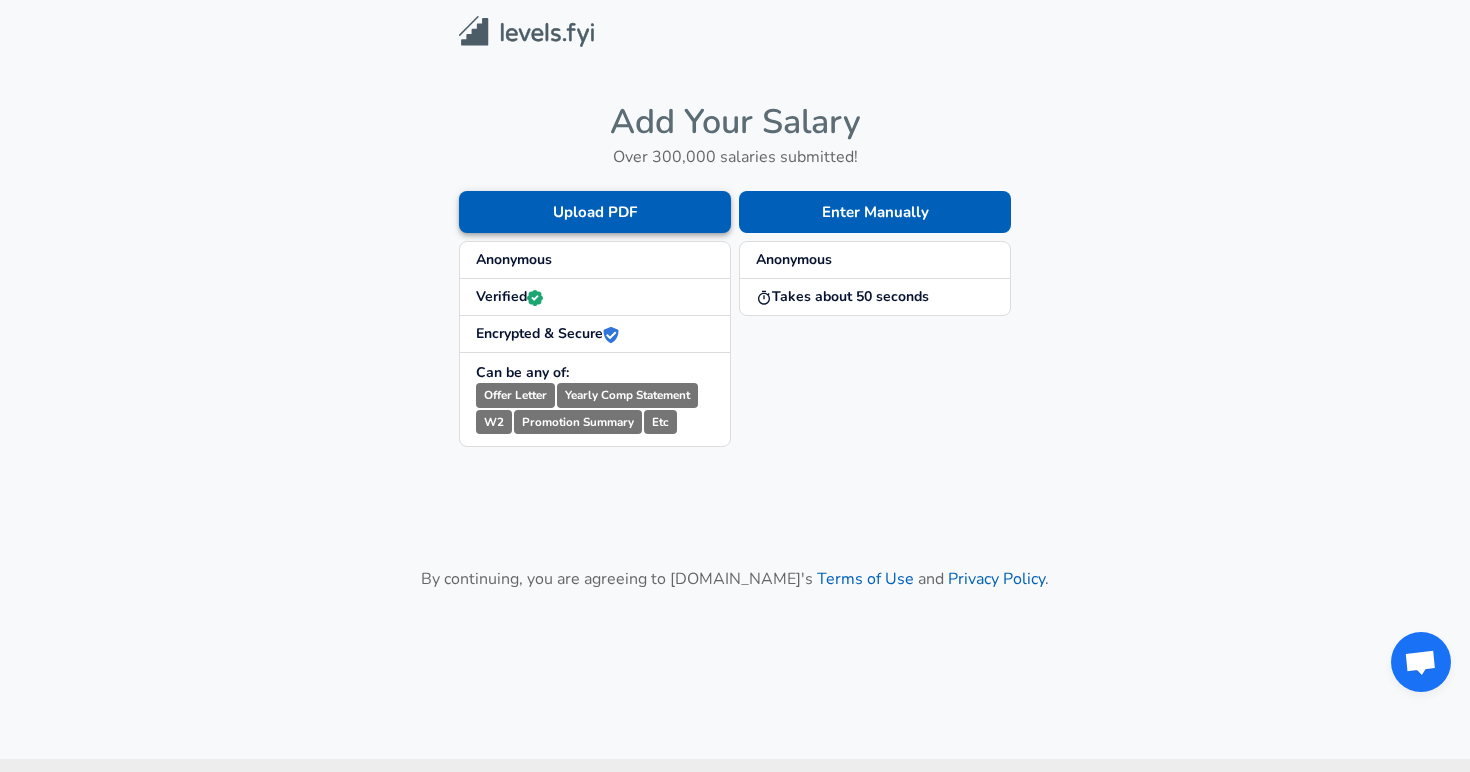 scroll, scrollTop: 0, scrollLeft: 0, axis: both 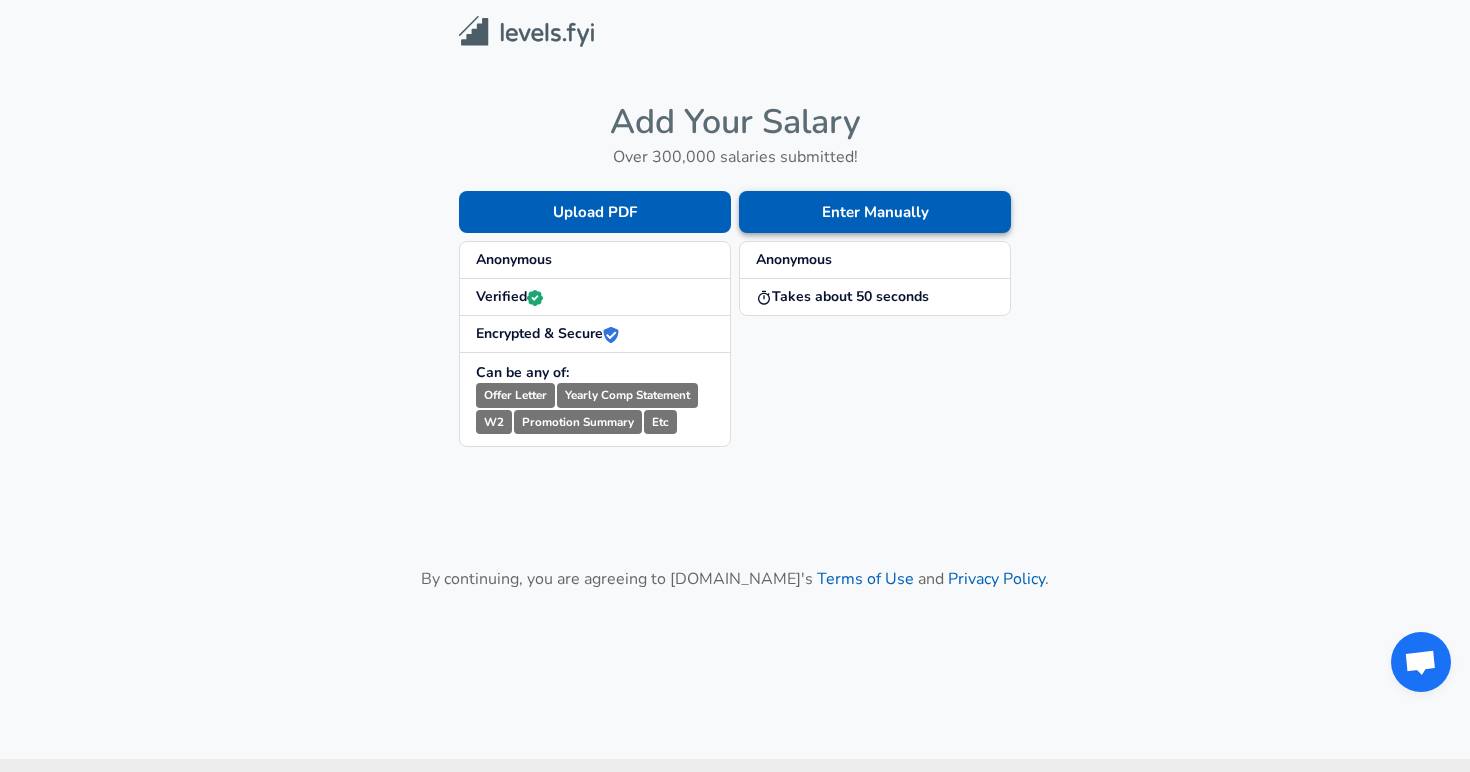 click on "Enter Manually" at bounding box center [875, 212] 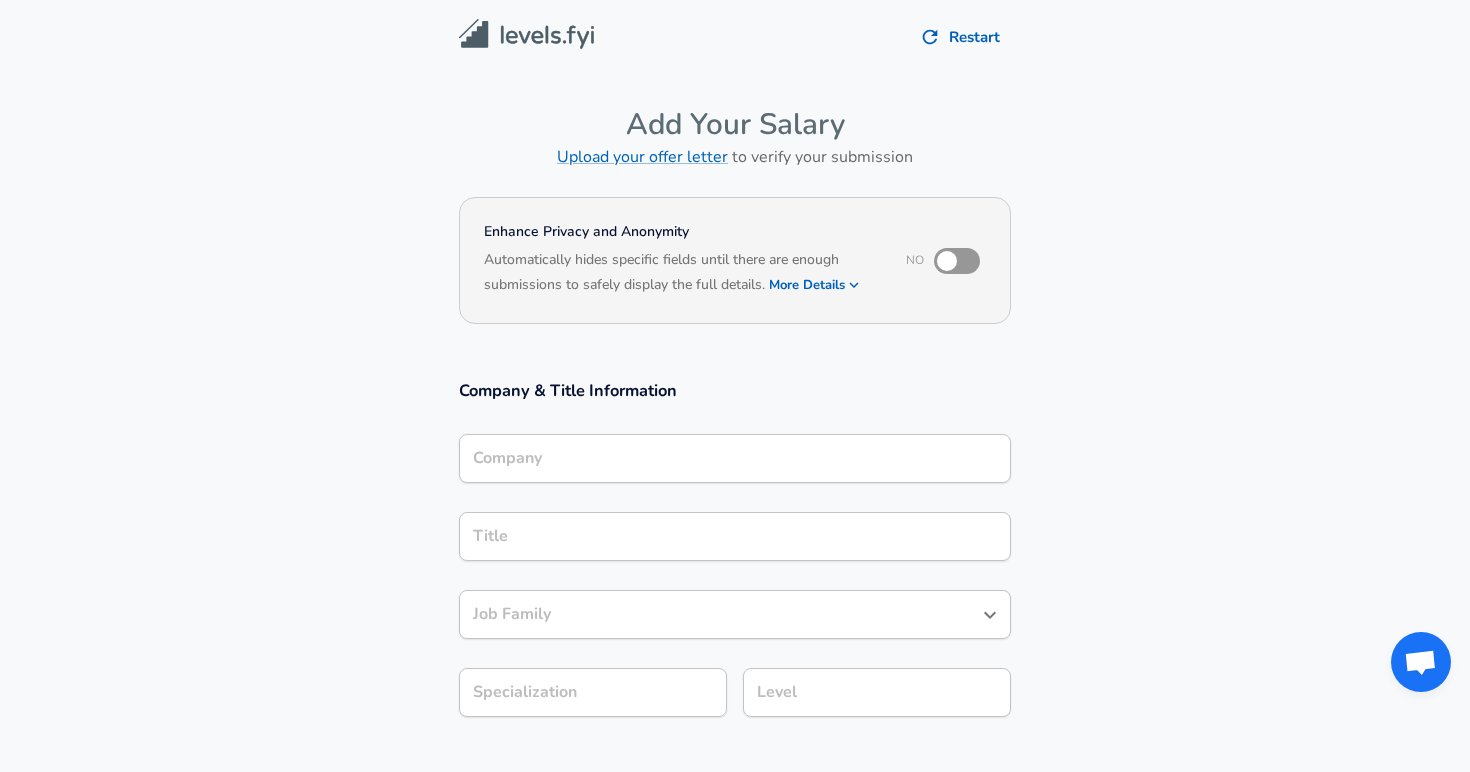 scroll, scrollTop: 14, scrollLeft: 0, axis: vertical 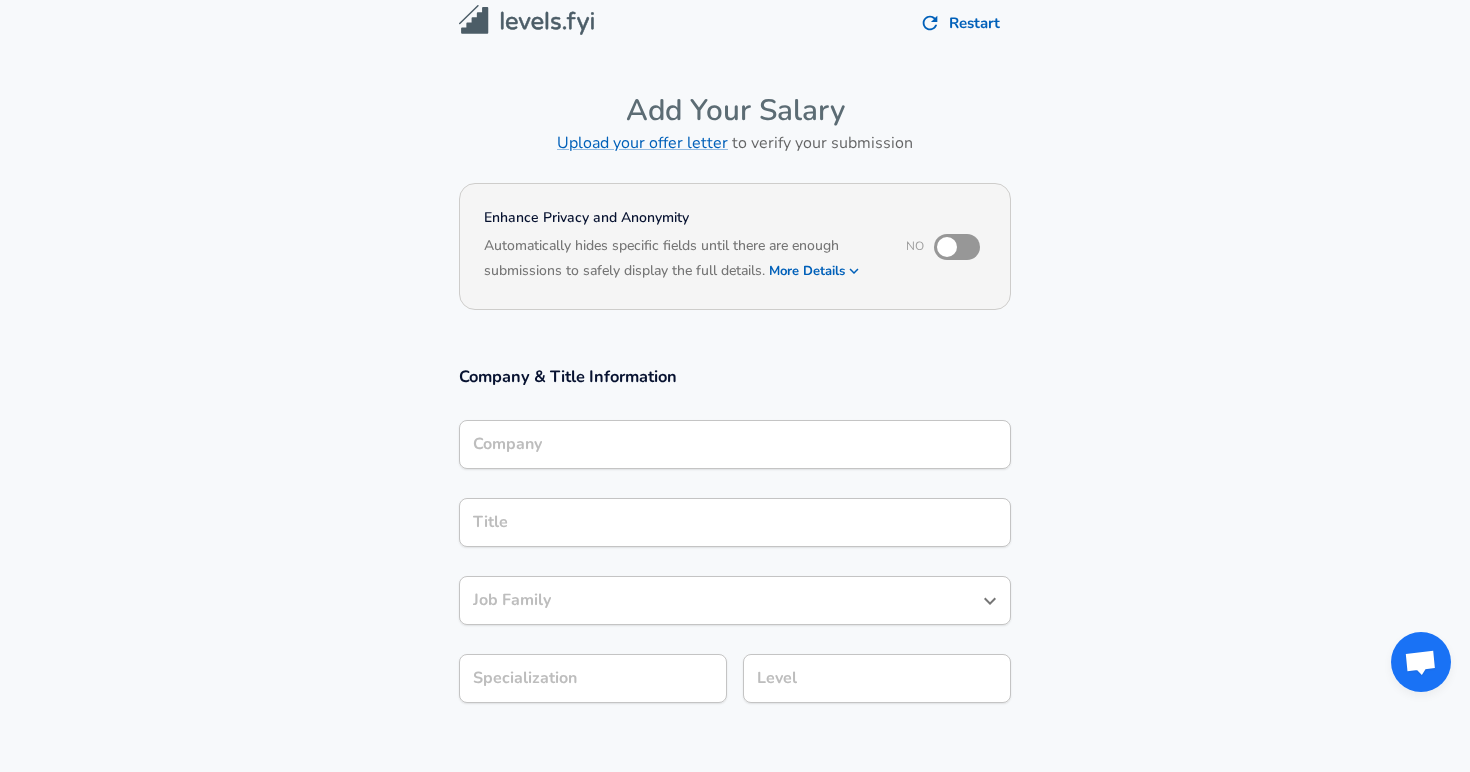 click at bounding box center [947, 247] 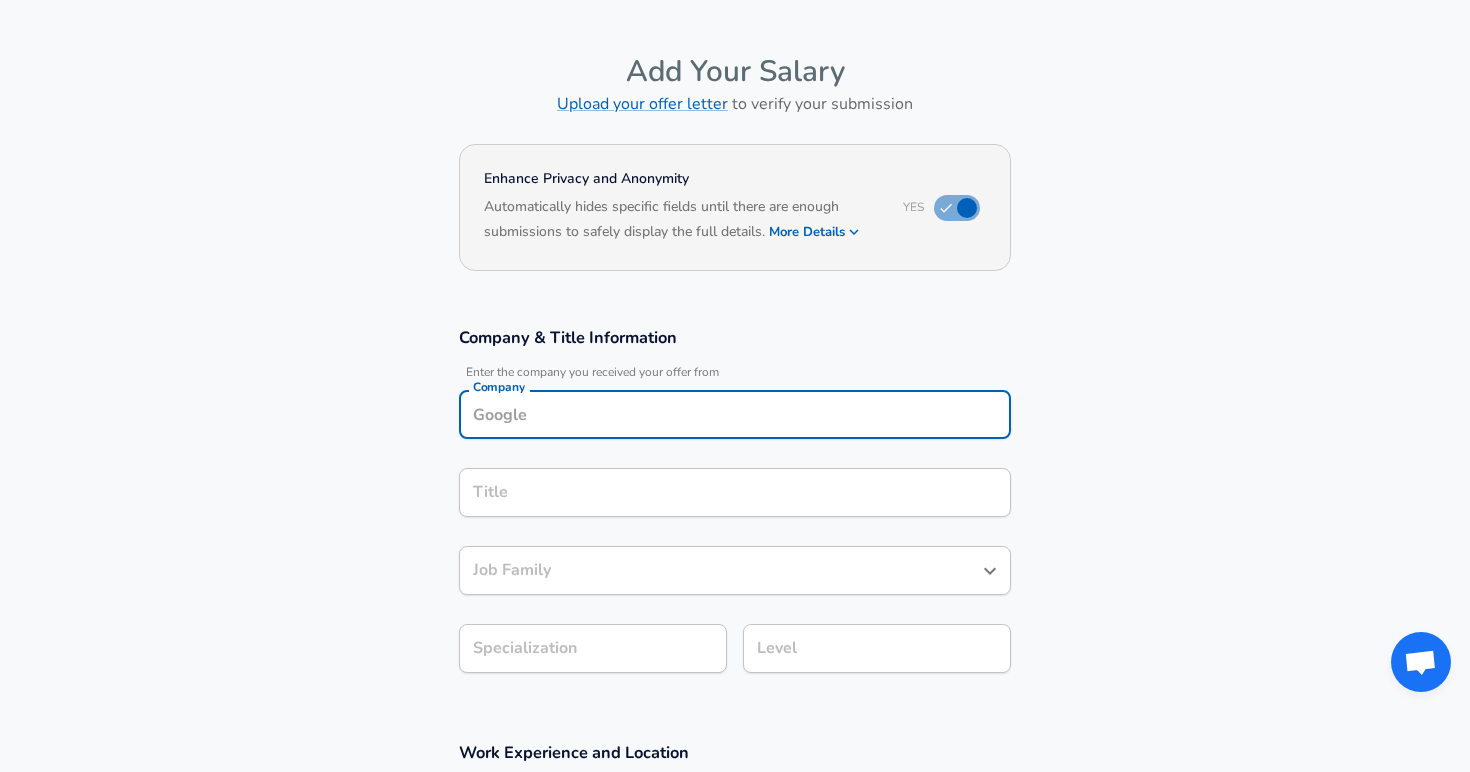 click on "Company" at bounding box center [735, 414] 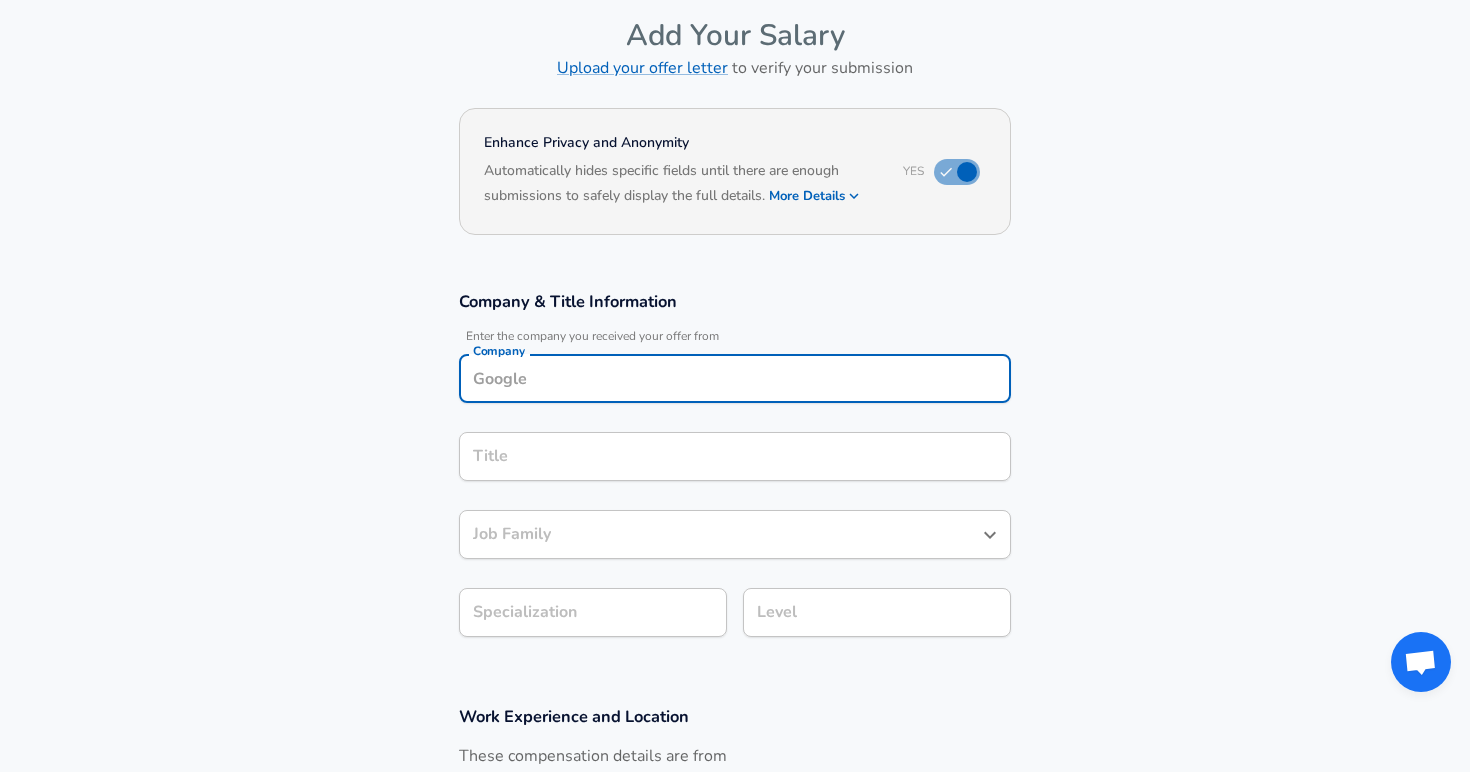 scroll, scrollTop: 95, scrollLeft: 0, axis: vertical 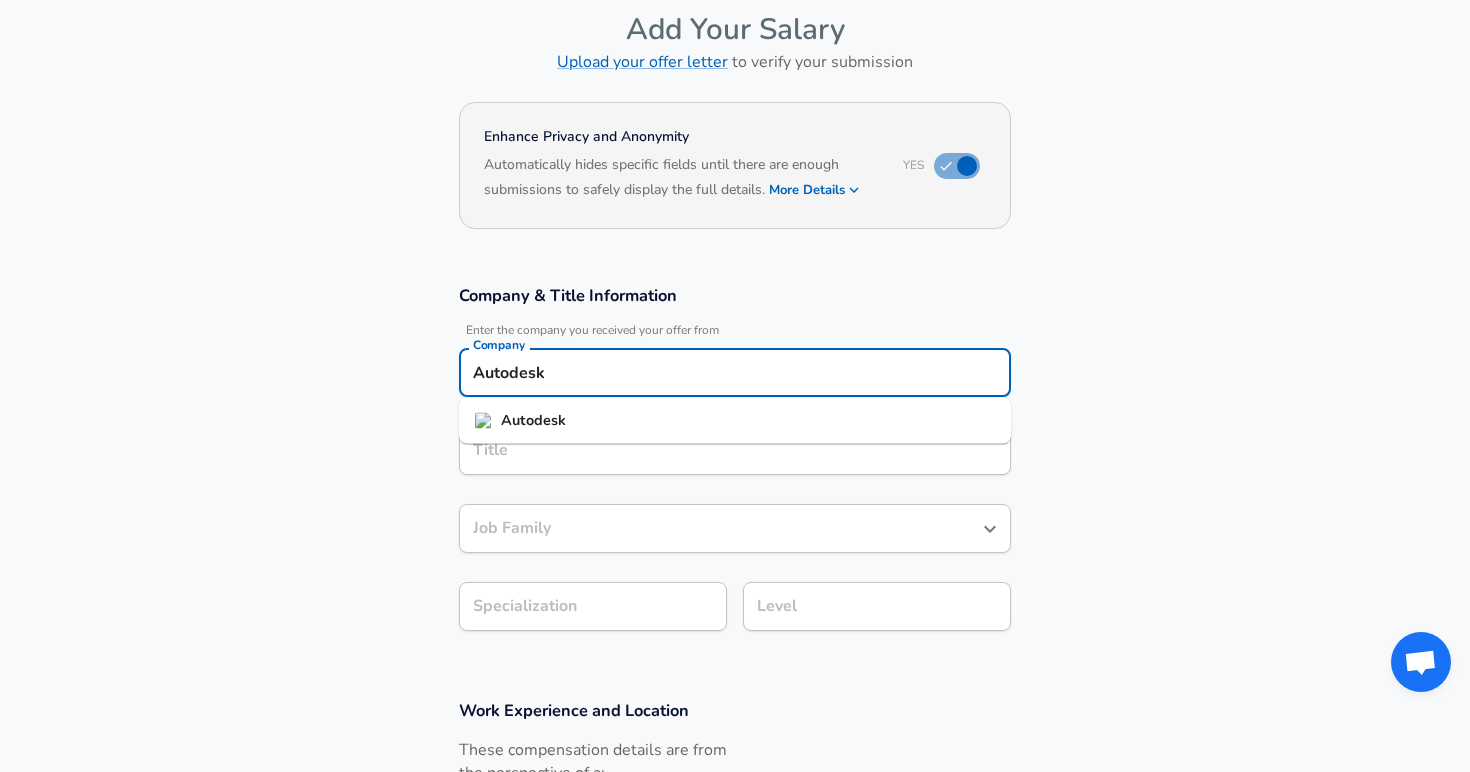 click on "Autodesk" at bounding box center [533, 420] 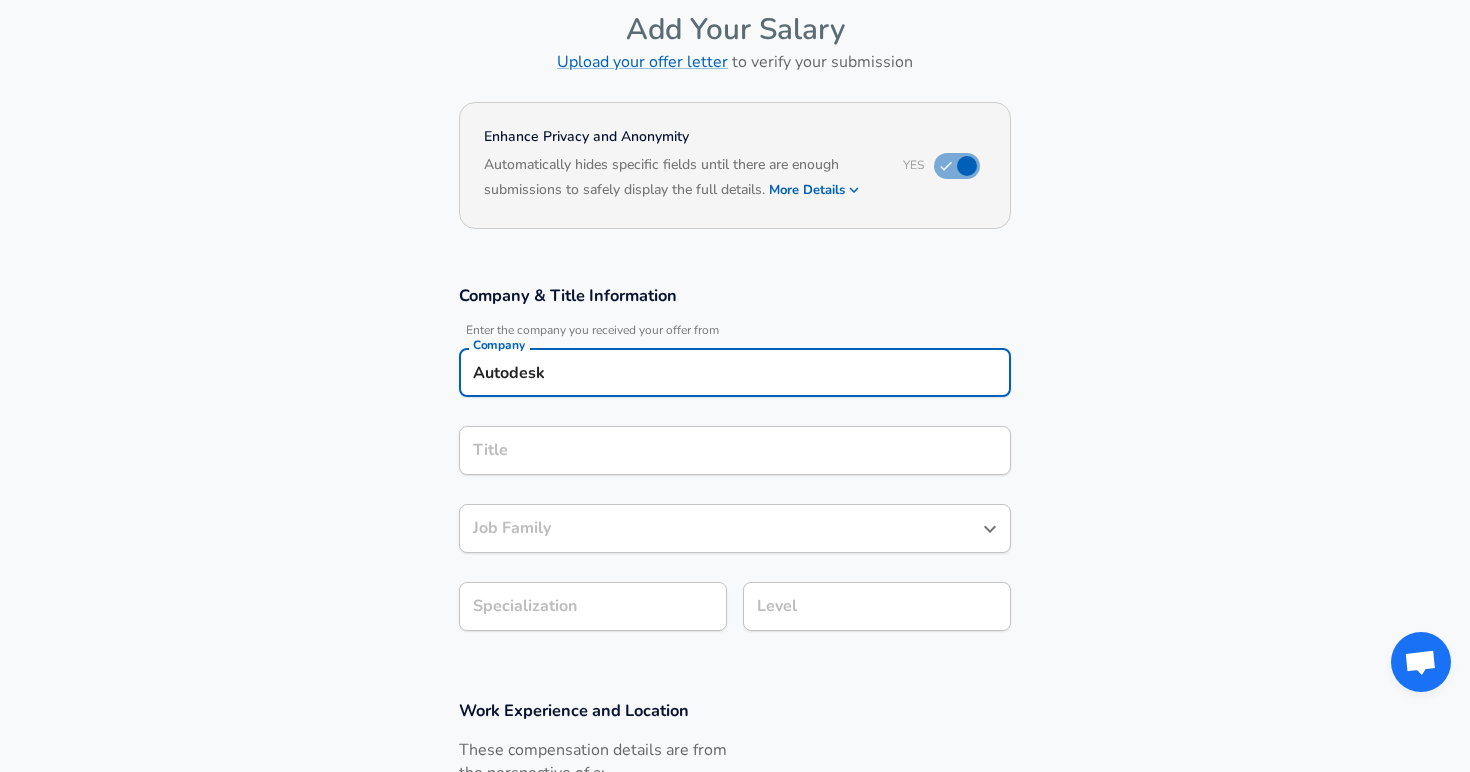click on "Title" at bounding box center [735, 450] 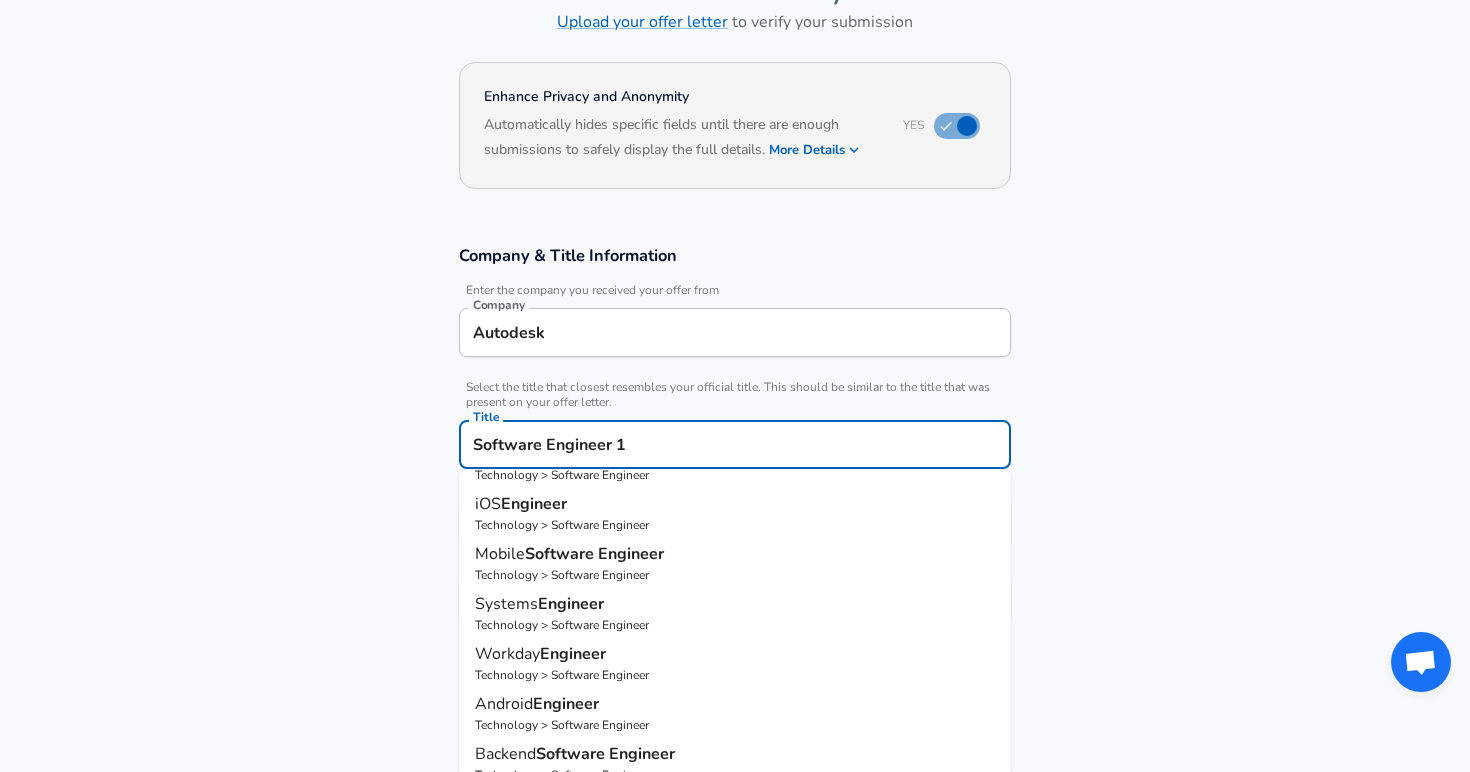 scroll, scrollTop: 0, scrollLeft: 0, axis: both 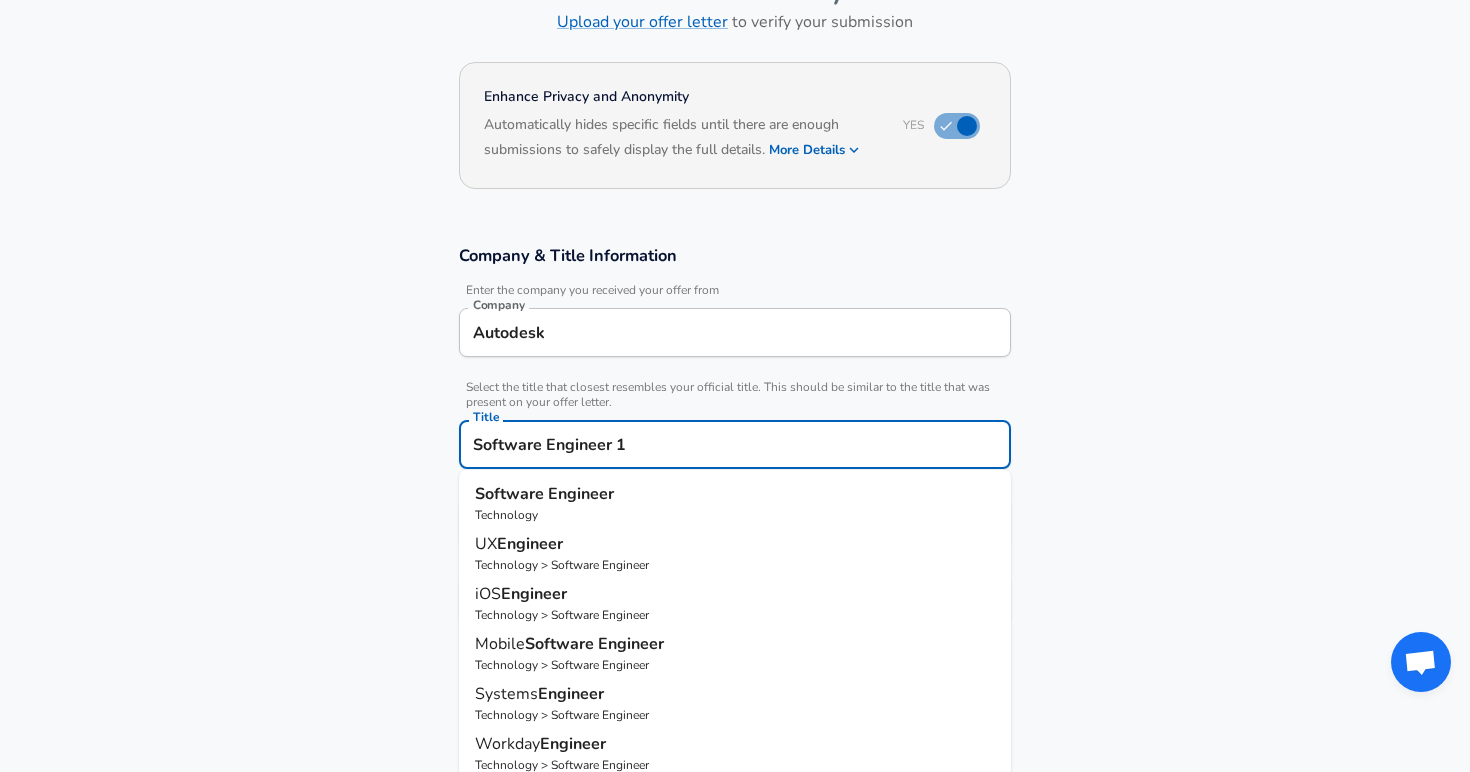 click on "Engineer" at bounding box center [581, 494] 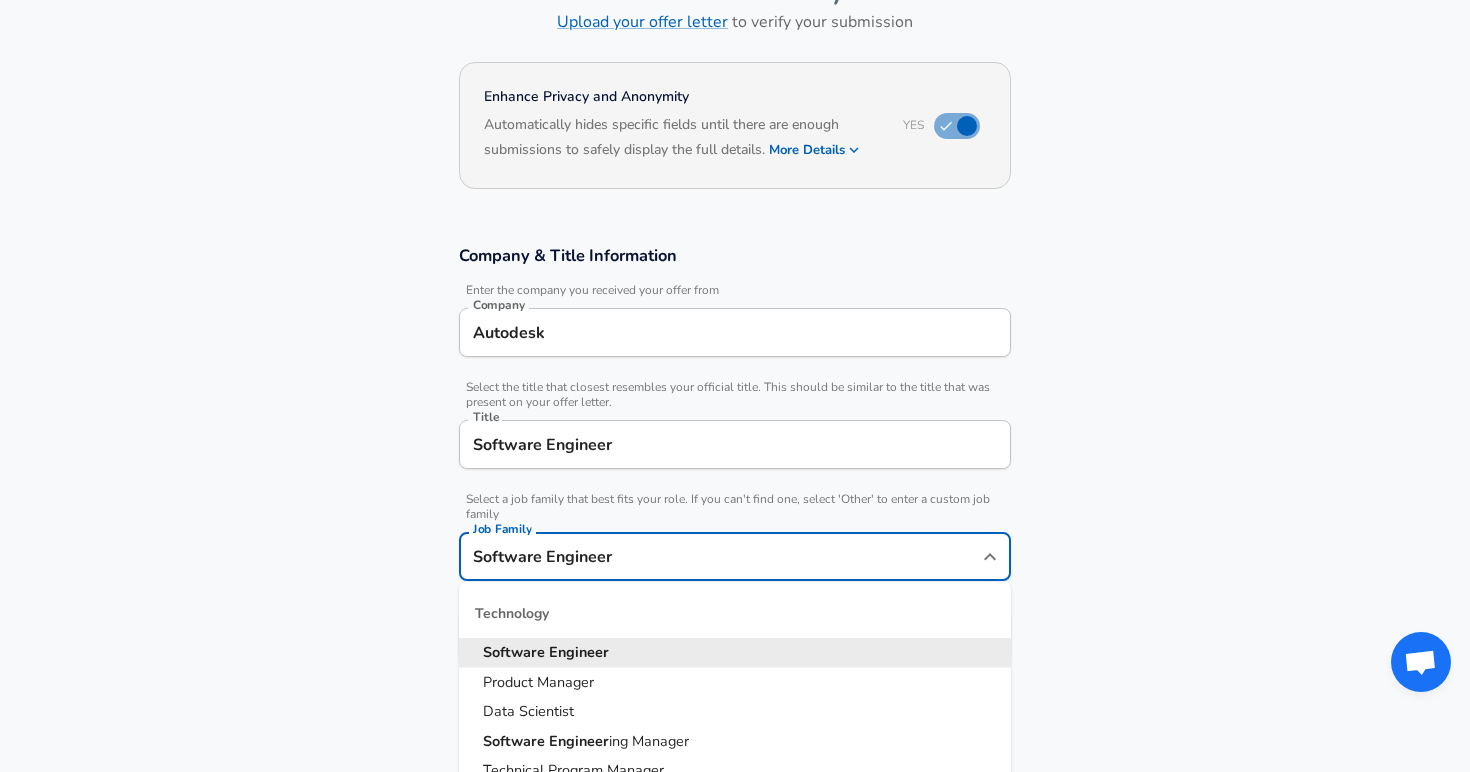 click on "Software Engineer" at bounding box center (720, 556) 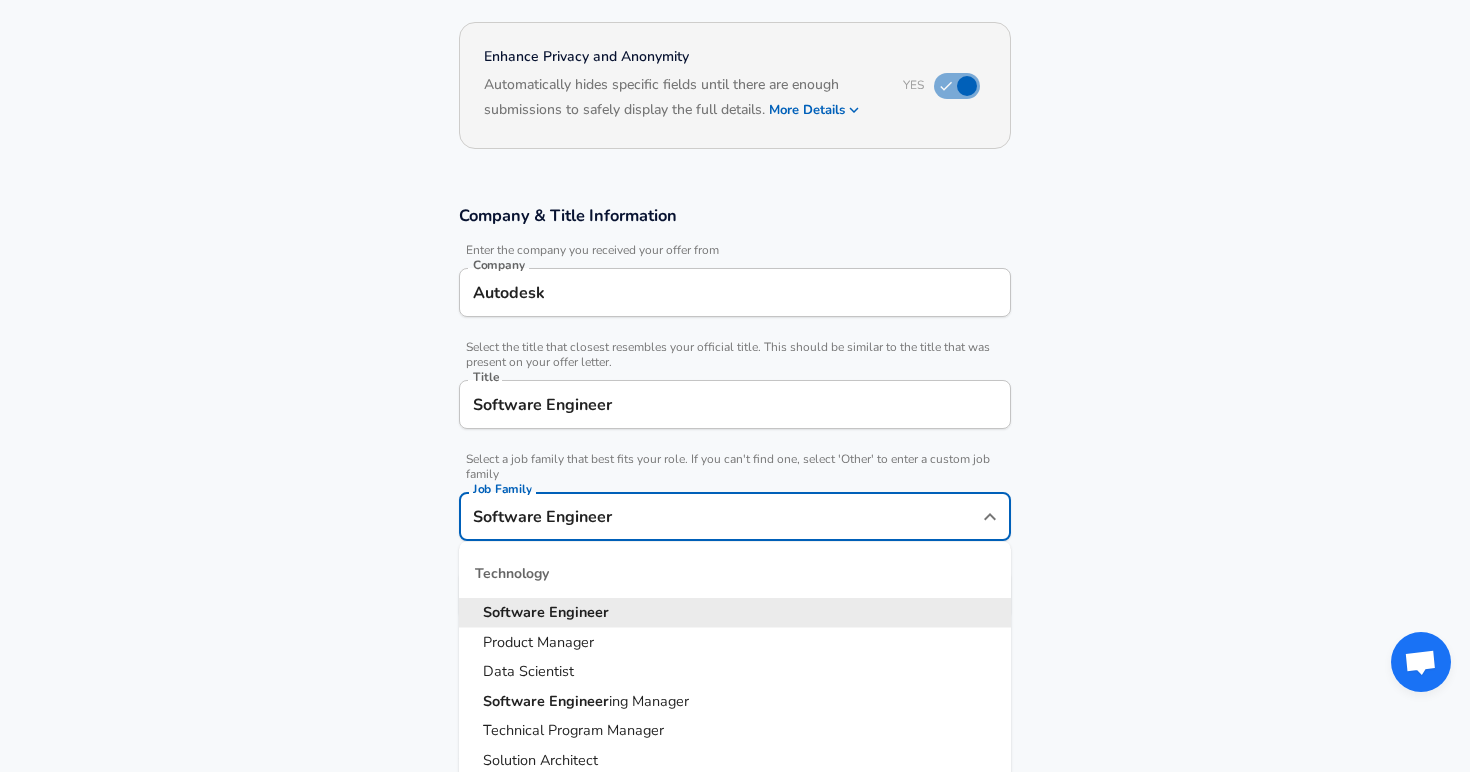 click on "Software     Engineer" at bounding box center (735, 613) 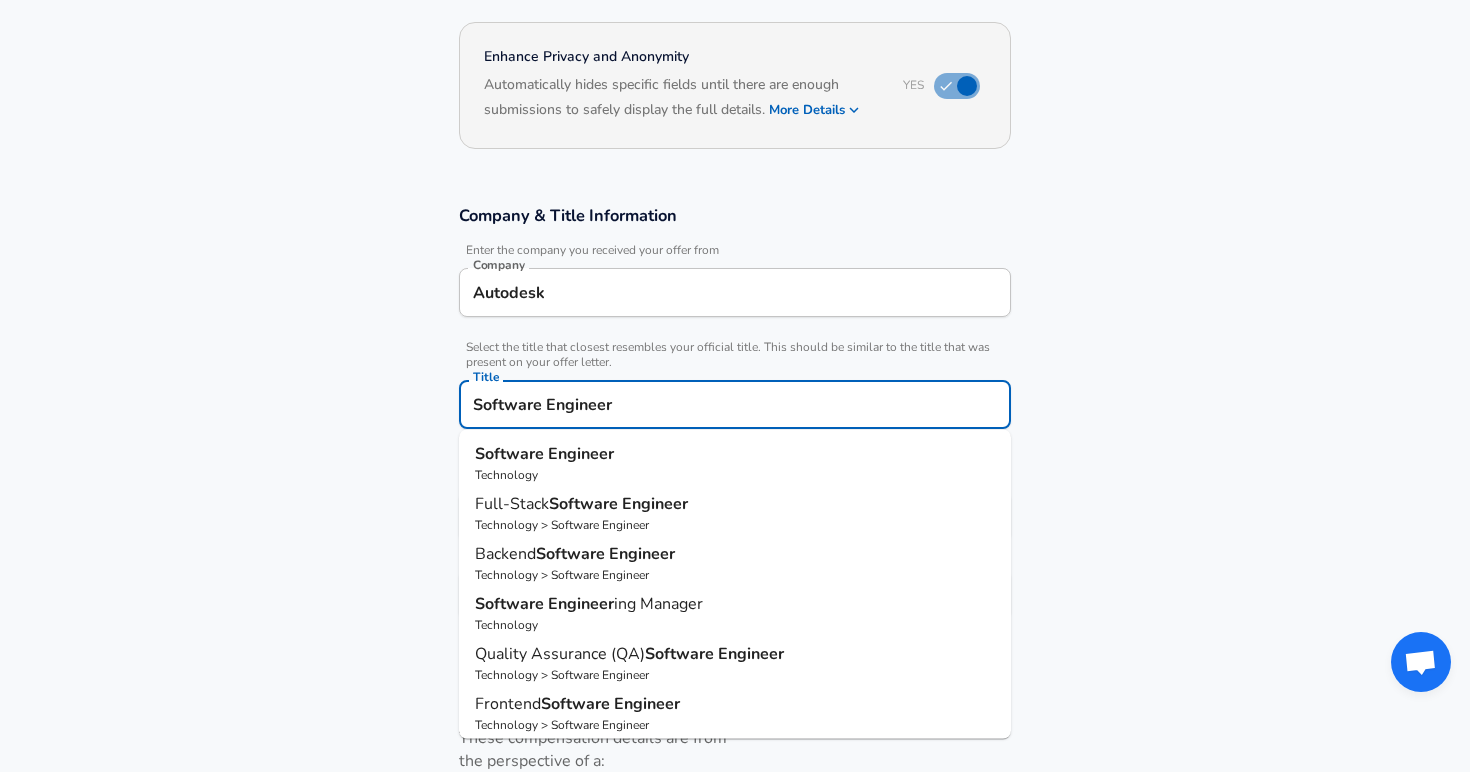 click on "Software Engineer" at bounding box center [735, 404] 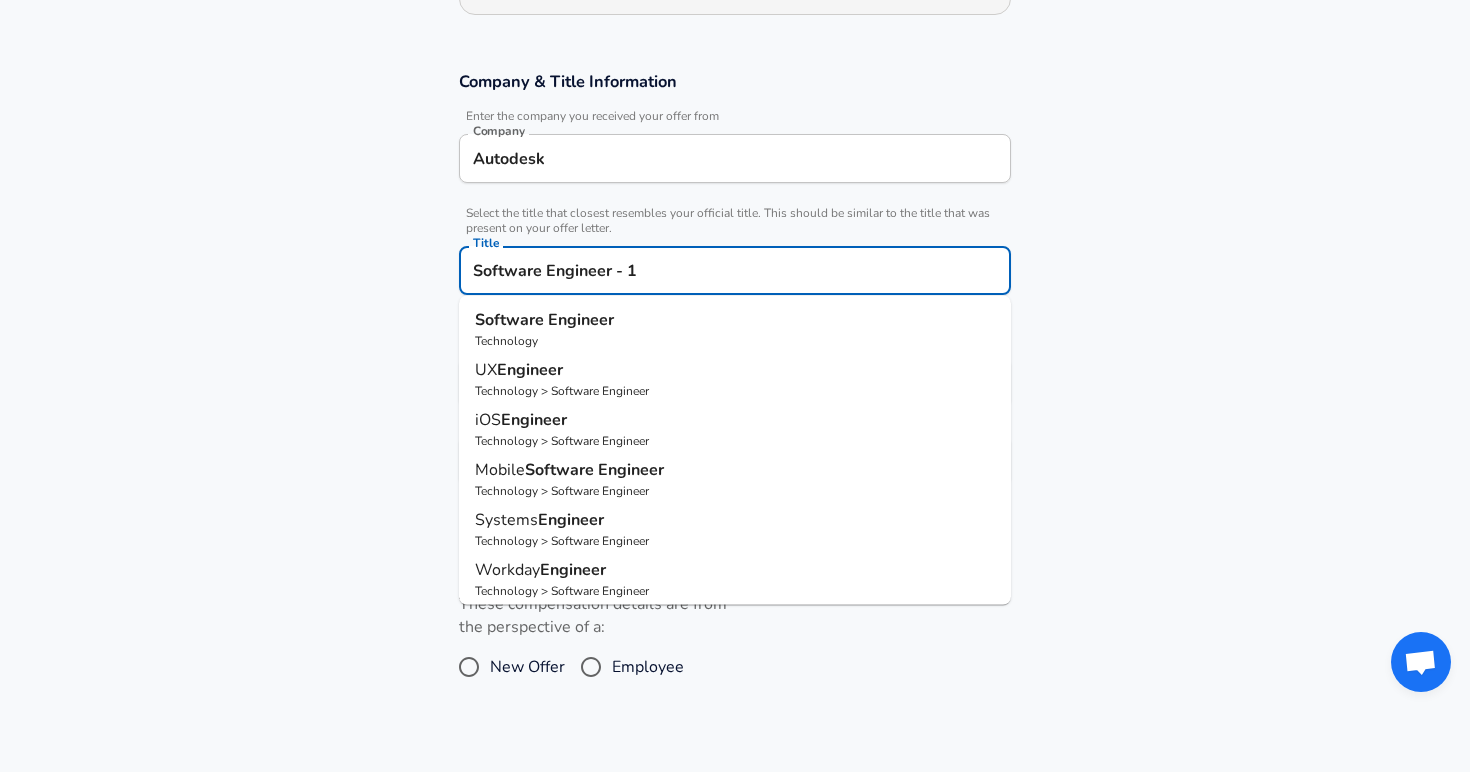 scroll, scrollTop: 353, scrollLeft: 0, axis: vertical 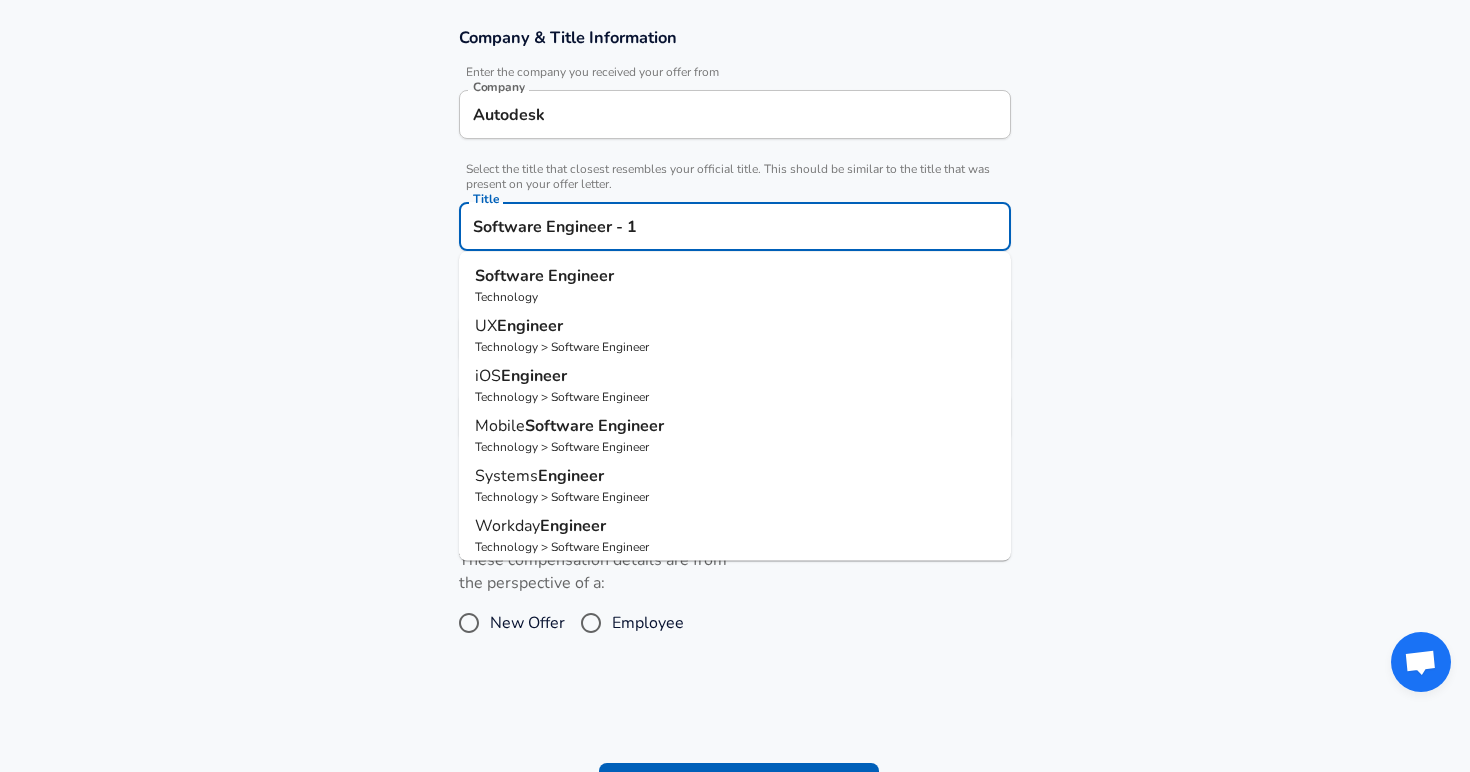 type on "Software Engineer - 1" 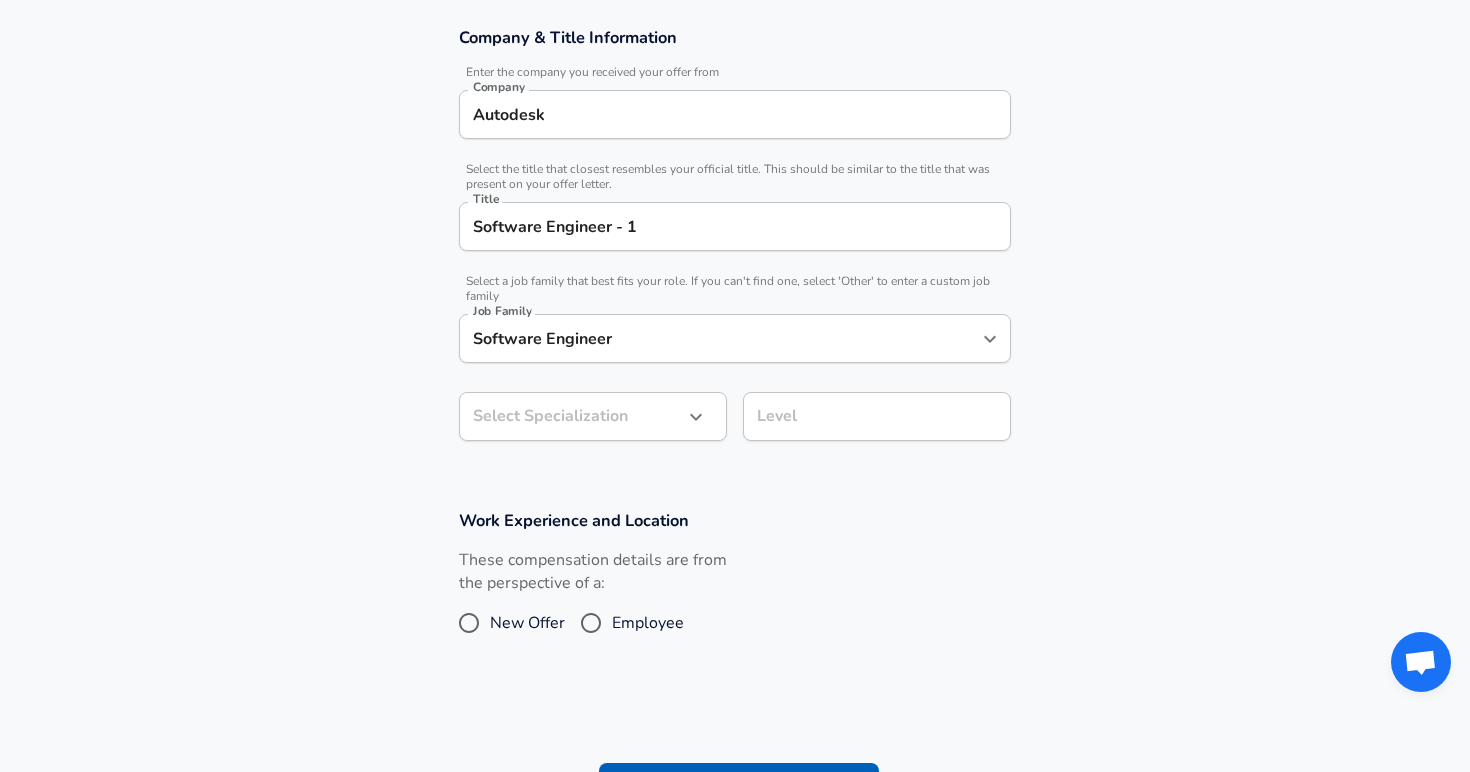 click on "Company & Title Information   Enter the company you received your offer from Company Autodesk Company   Select the title that closest resembles your official title. This should be similar to the title that was present on your offer letter. Title Software Engineer - 1 Title   Select a job family that best fits your role. If you can't find one, select 'Other' to enter a custom job family Job Family Software Engineer Job Family Select Specialization ​ Select Specialization Level Level" at bounding box center [735, 244] 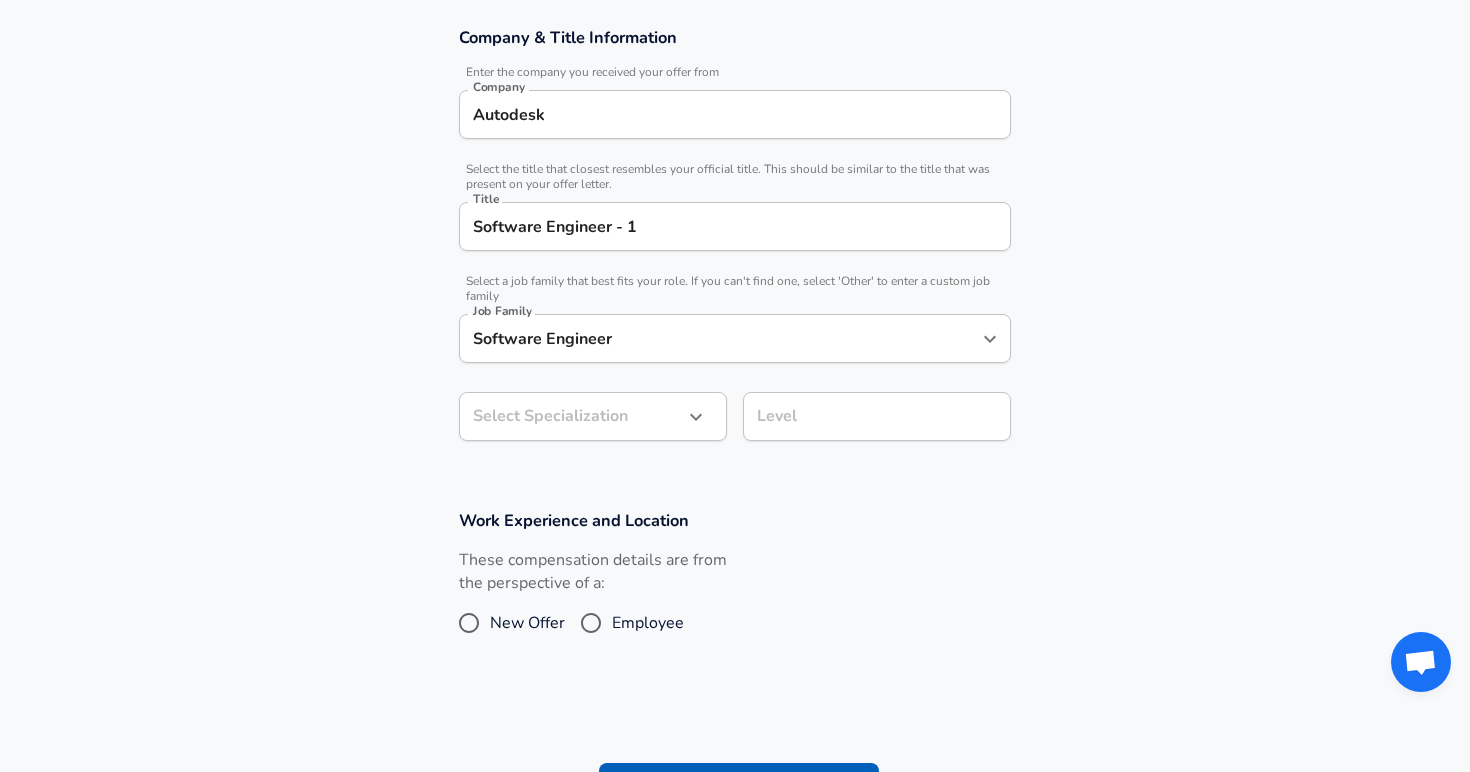 click on "Restart Add Your Salary Upload your offer letter   to verify your submission Enhance Privacy and Anonymity Yes Automatically hides specific fields until there are enough submissions to safely display the full details.   More Details Based on your submission and the data points that we have already collected, we will automatically hide and anonymize specific fields if there aren't enough data points to remain sufficiently anonymous. Company & Title Information   Enter the company you received your offer from Company Autodesk Company   Select the title that closest resembles your official title. This should be similar to the title that was present on your offer letter. Title Software Engineer - 1 Title   Select a job family that best fits your role. If you can't find one, select 'Other' to enter a custom job family Job Family Software Engineer Job Family Select Specialization ​ Select Specialization Level Level Work Experience and Location These compensation details are from the perspective of a: New Offer" at bounding box center (735, 33) 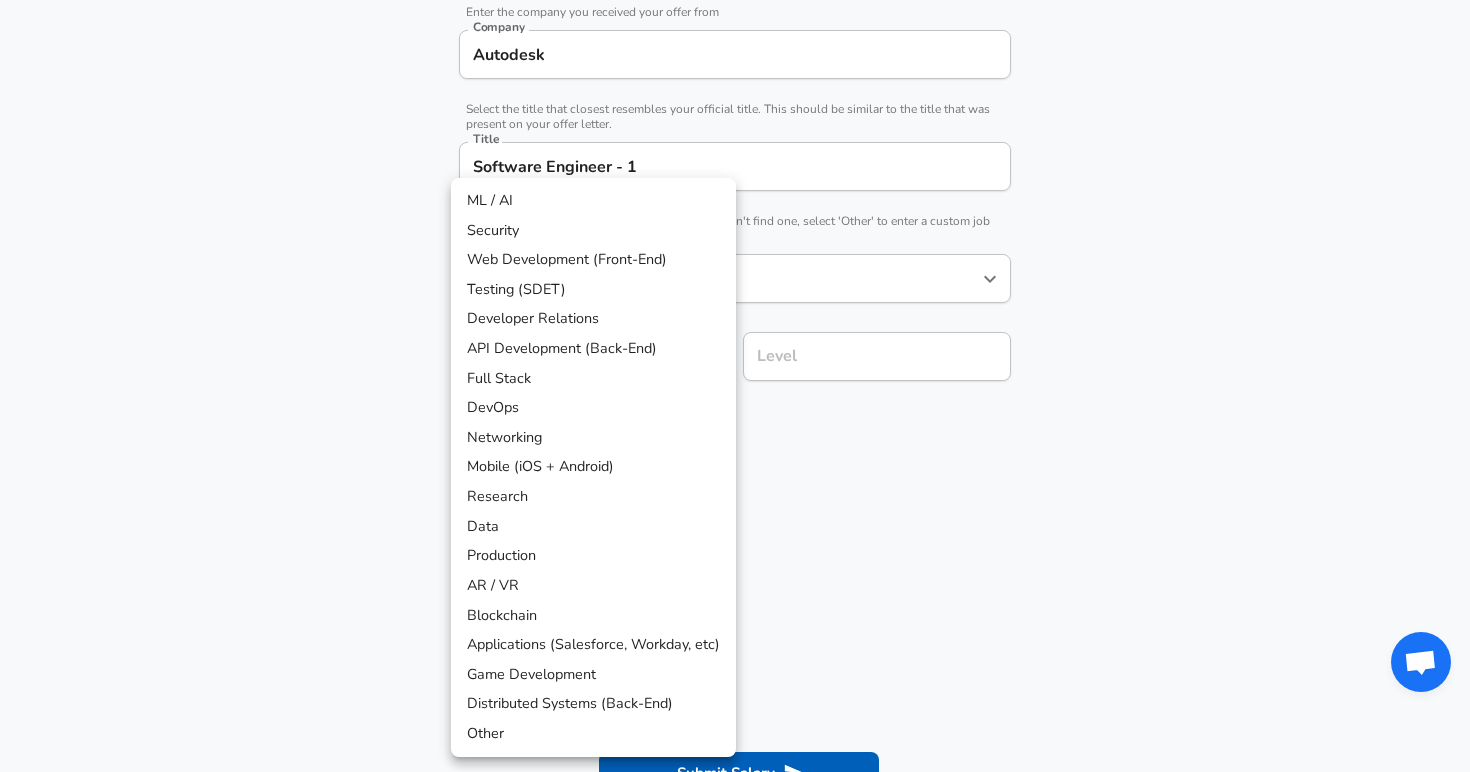 click on "Full Stack" at bounding box center (593, 379) 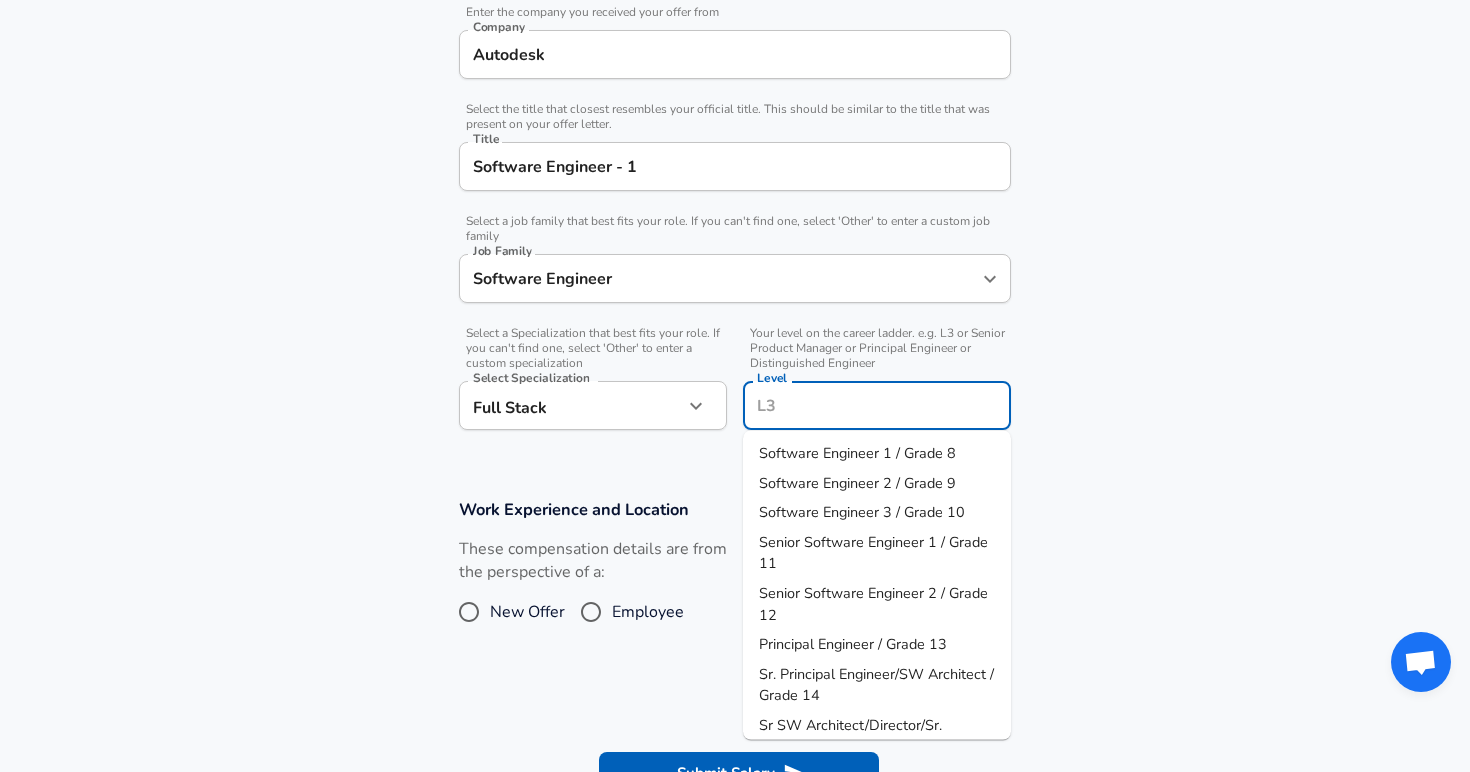 scroll, scrollTop: 453, scrollLeft: 0, axis: vertical 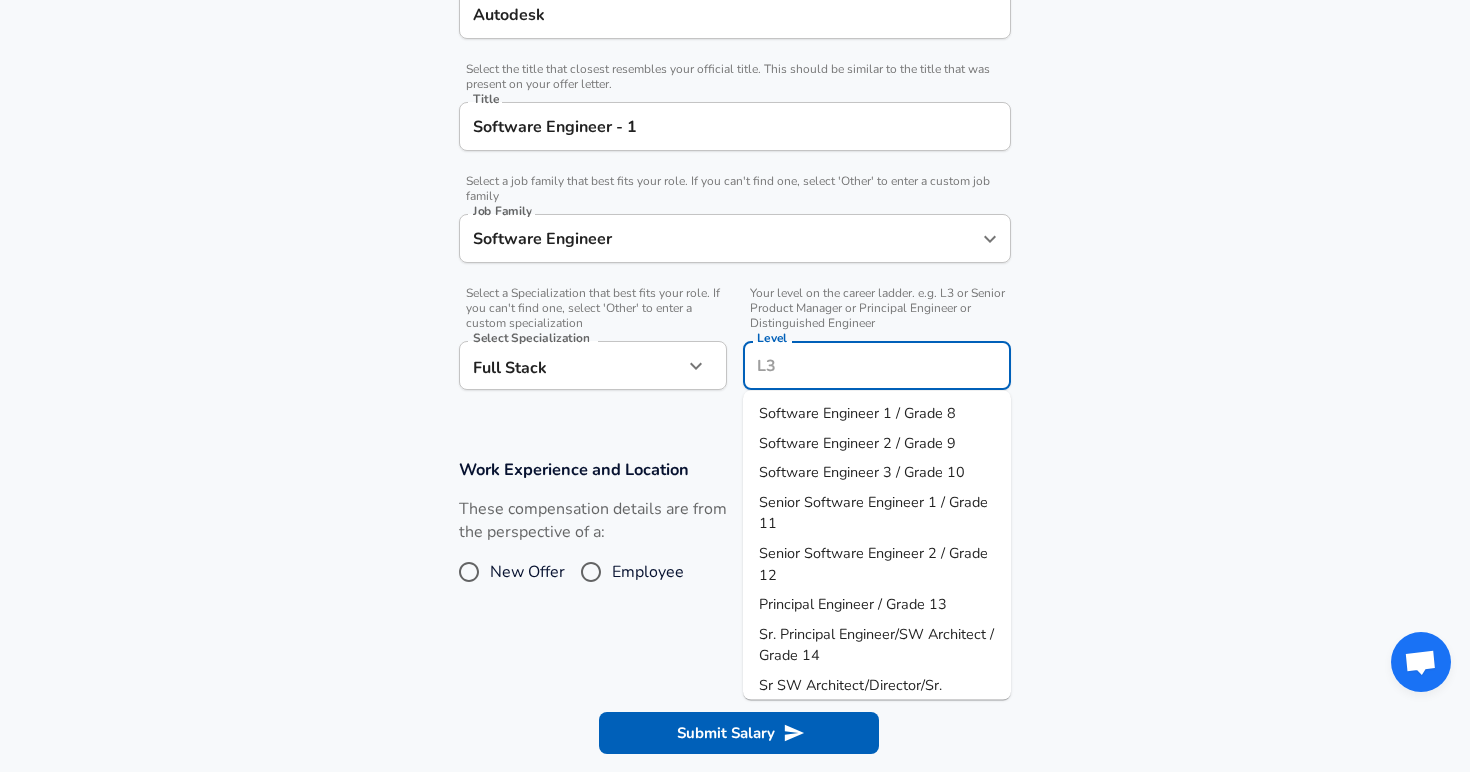 click on "Level" at bounding box center (877, 365) 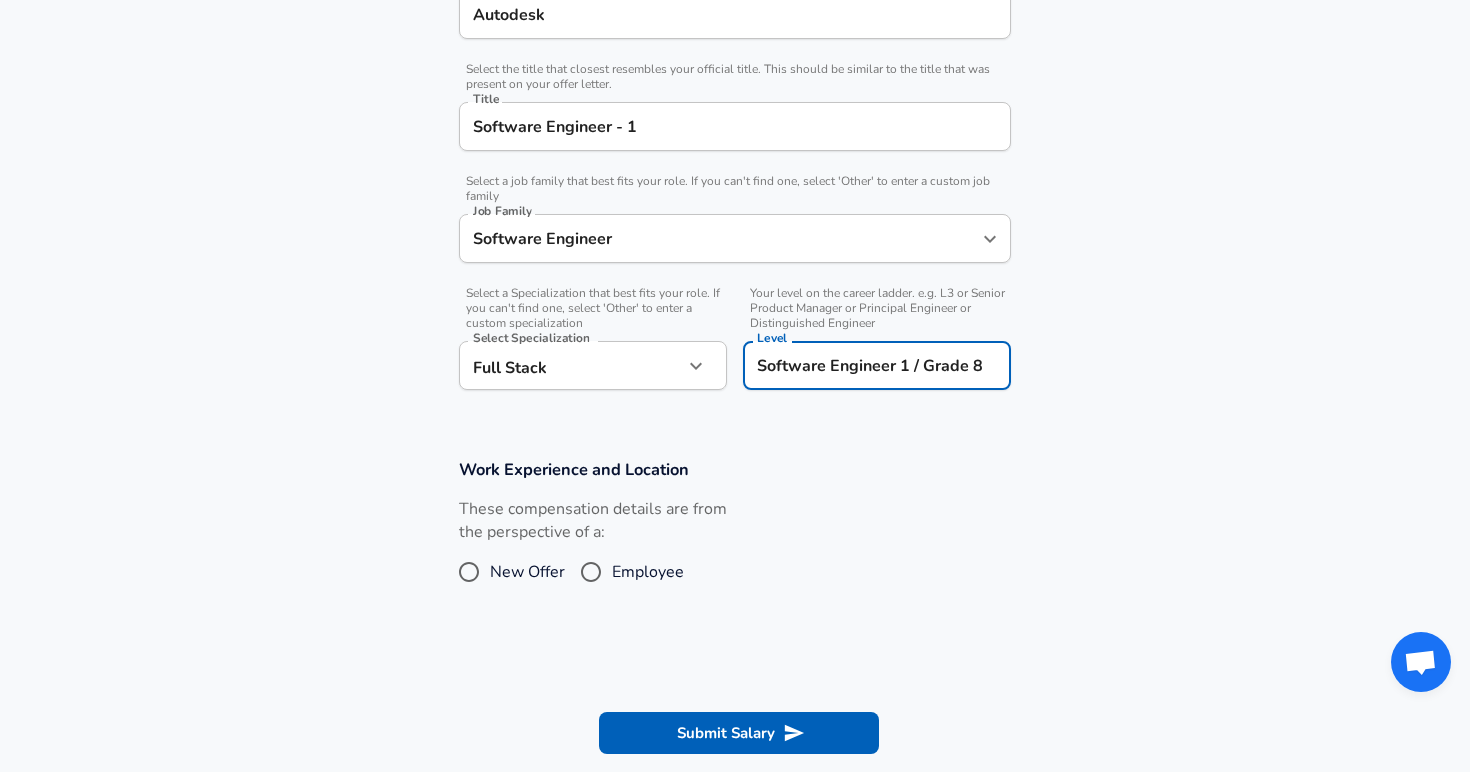 click on "Software Engineer - 1" at bounding box center (735, 126) 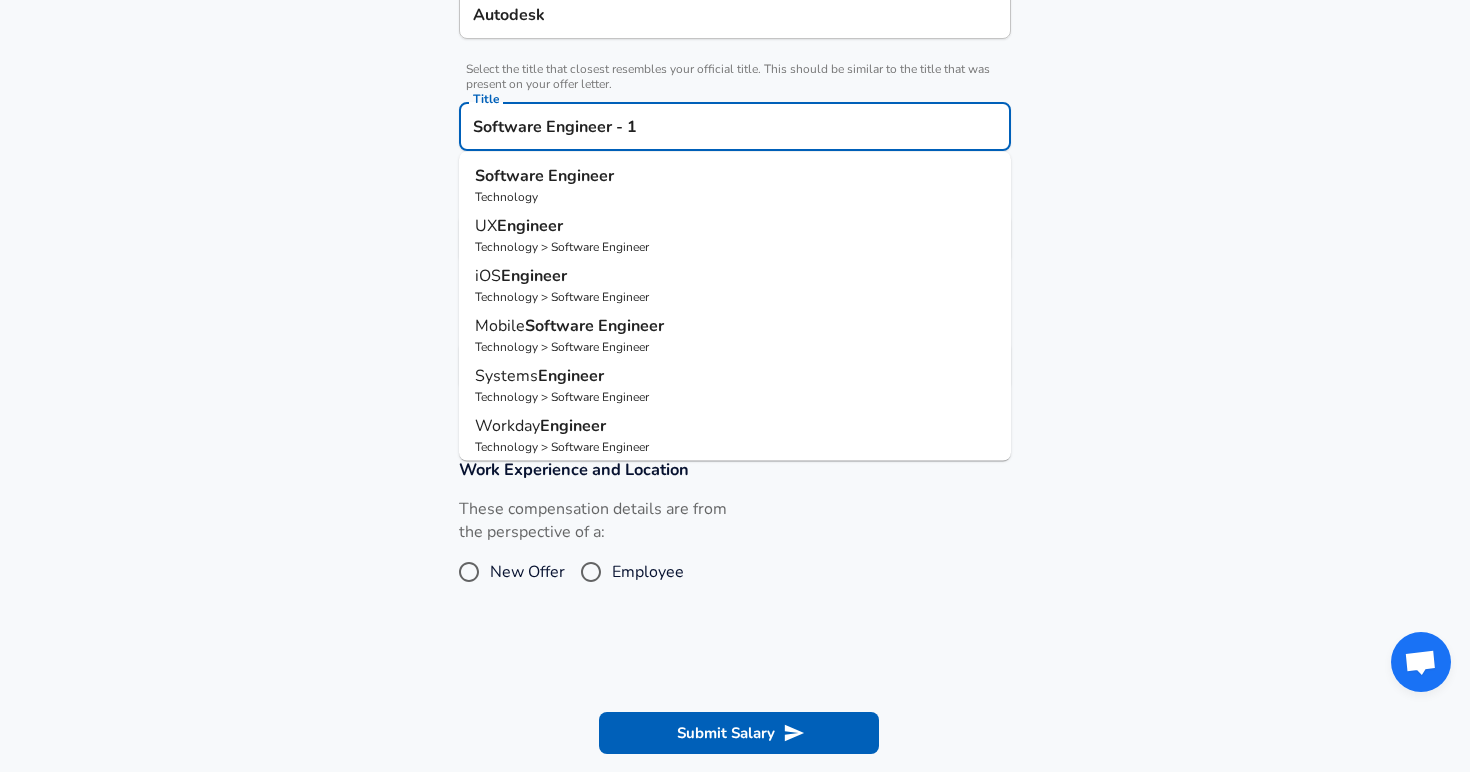 click on "Software Engineer - 1" at bounding box center (735, 126) 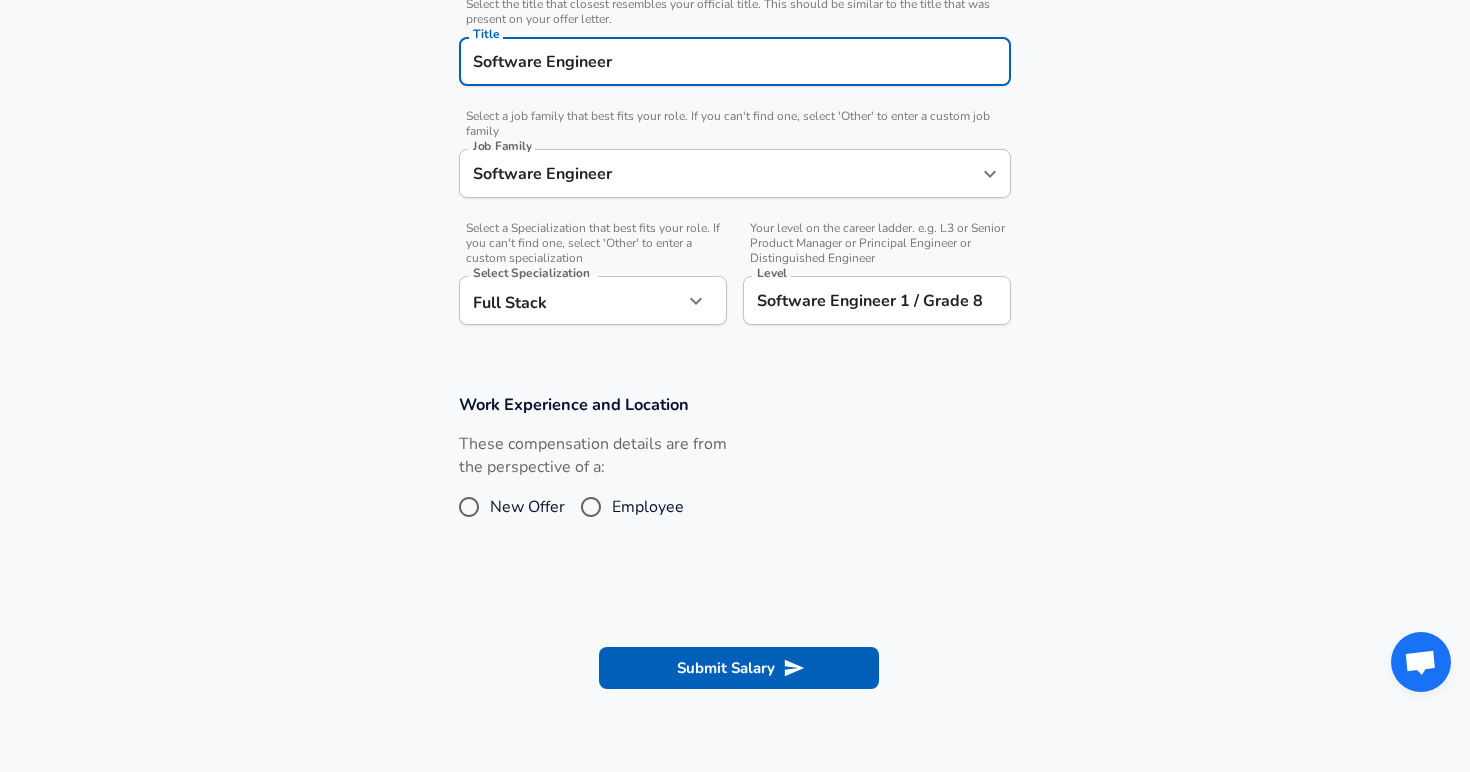 scroll, scrollTop: 532, scrollLeft: 0, axis: vertical 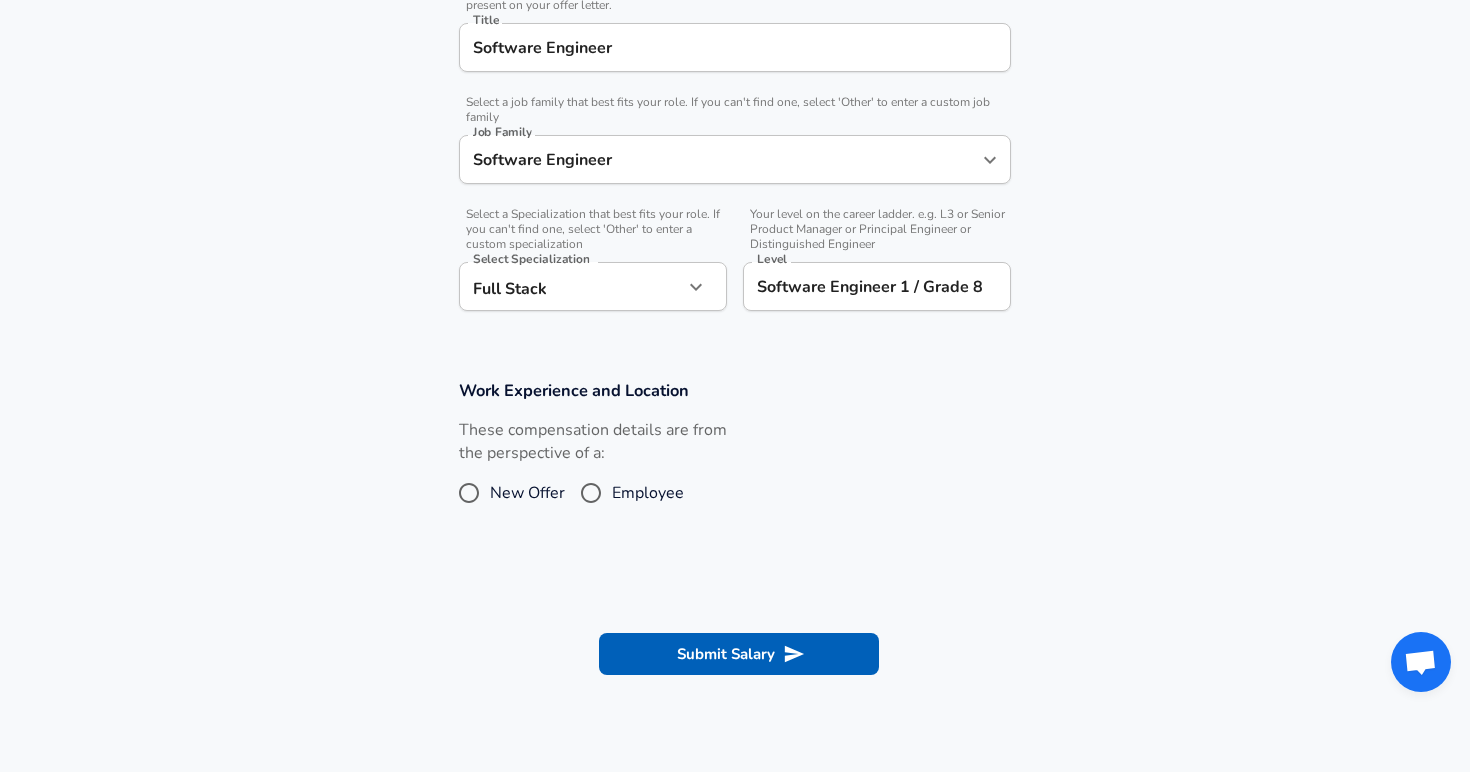 click on "Employee" at bounding box center [648, 493] 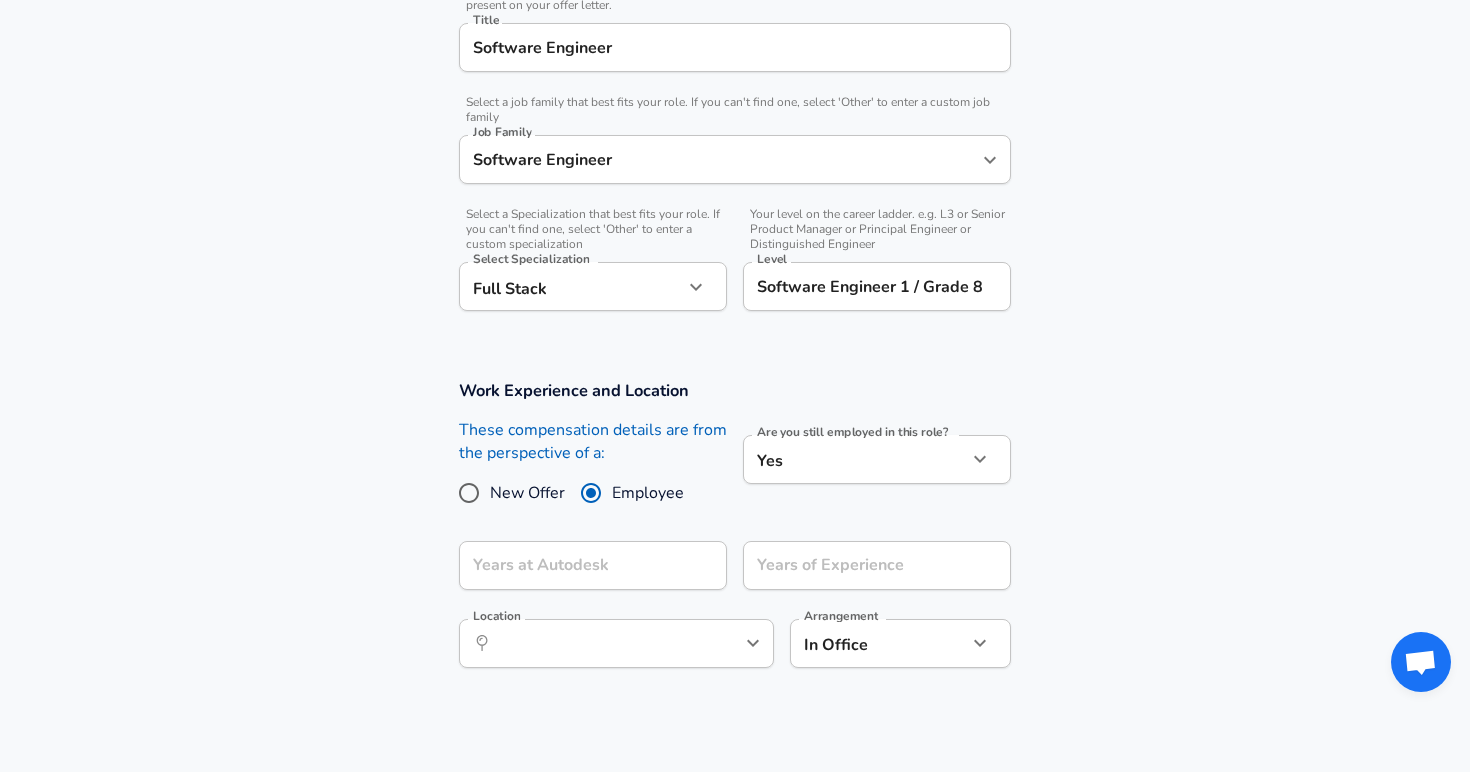 click on "Restart Add Your Salary Upload your offer letter   to verify your submission Enhance Privacy and Anonymity Yes Automatically hides specific fields until there are enough submissions to safely display the full details.   More Details Based on your submission and the data points that we have already collected, we will automatically hide and anonymize specific fields if there aren't enough data points to remain sufficiently anonymous. Company & Title Information   Enter the company you received your offer from Company Autodesk Company   Select the title that closest resembles your official title. This should be similar to the title that was present on your offer letter. Title Software Engineer Title   Select a job family that best fits your role. If you can't find one, select 'Other' to enter a custom job family Job Family Software Engineer Job Family   Select a Specialization that best fits your role. If you can't find one, select 'Other' to enter a custom specialization Select Specialization Full Stack   Level" at bounding box center (735, -146) 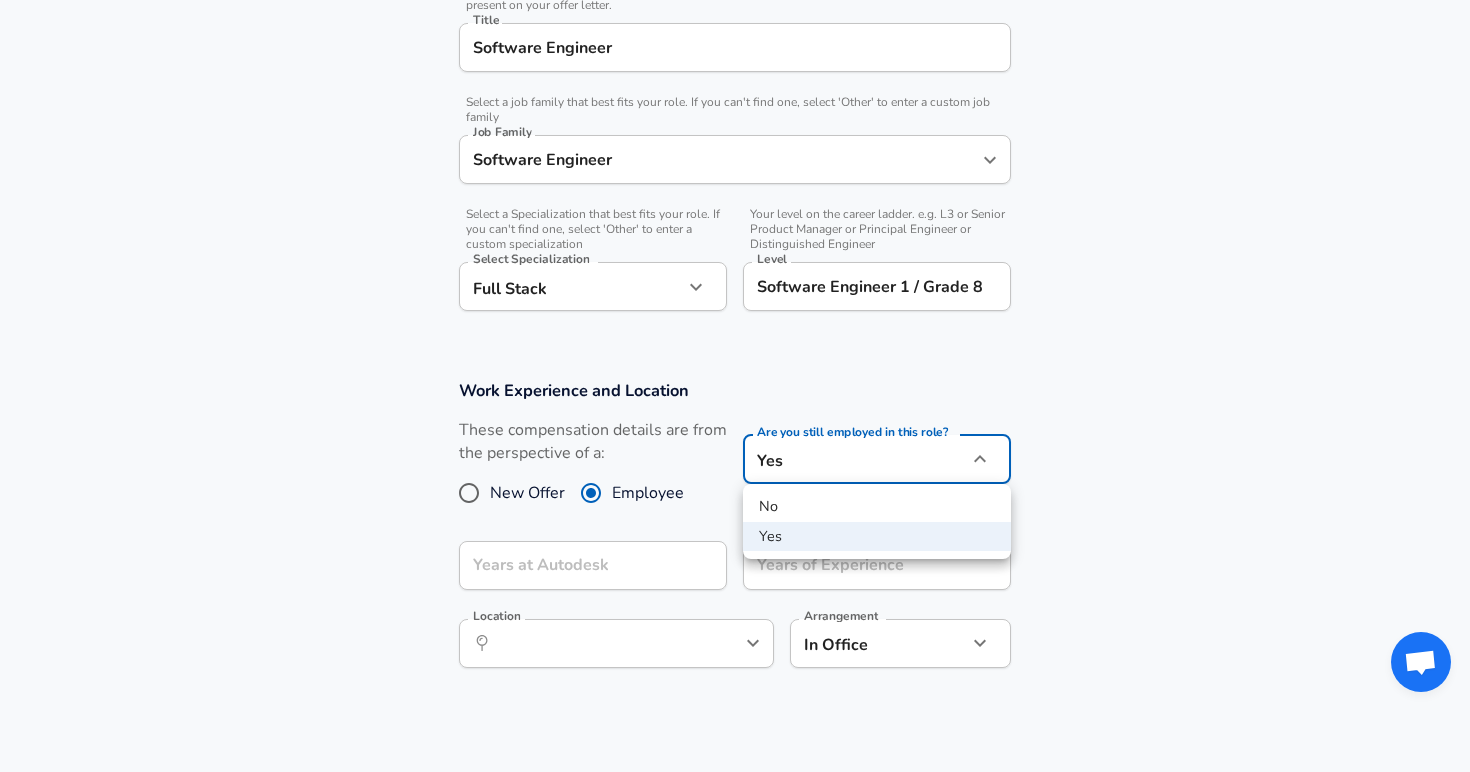 click at bounding box center (735, 386) 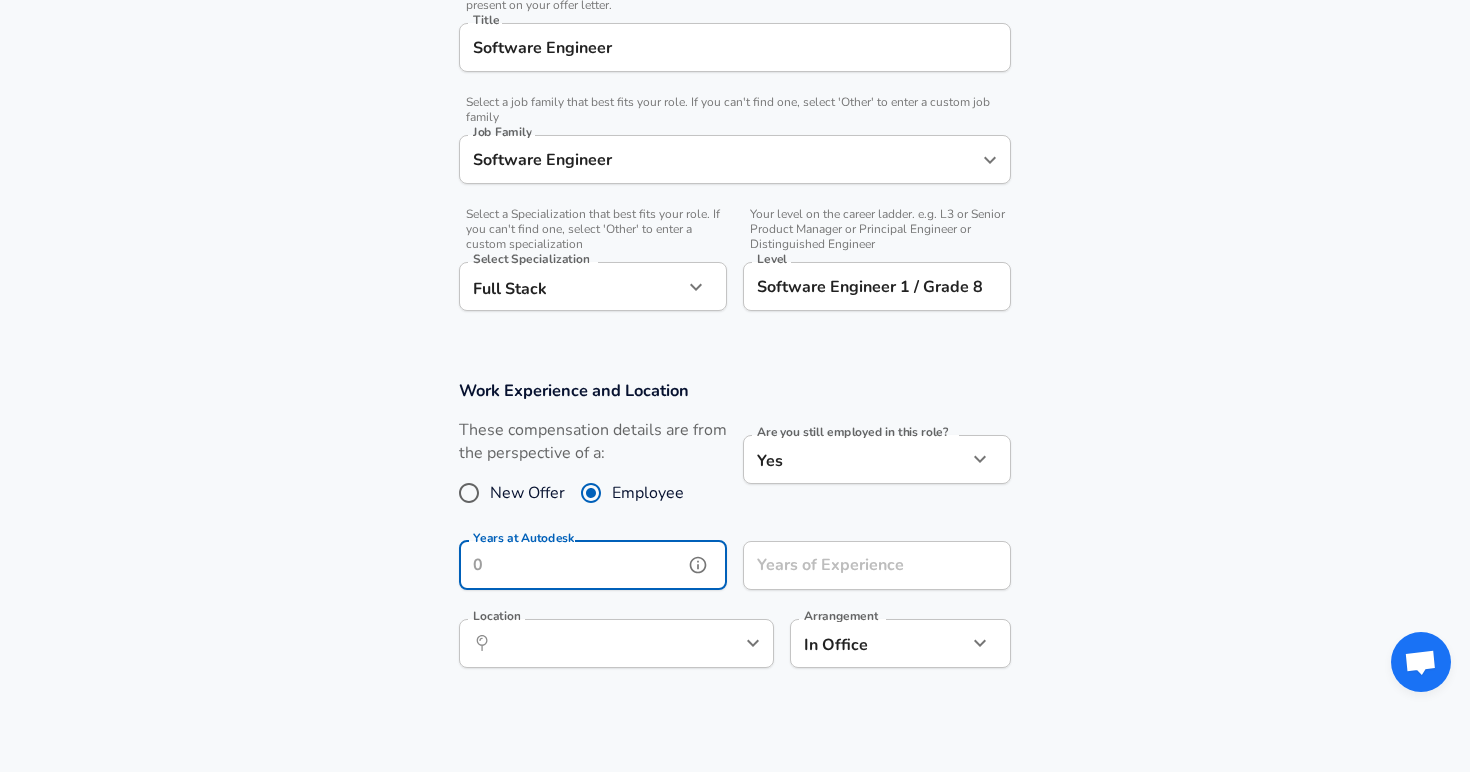 click on "Years at Autodesk" at bounding box center (571, 565) 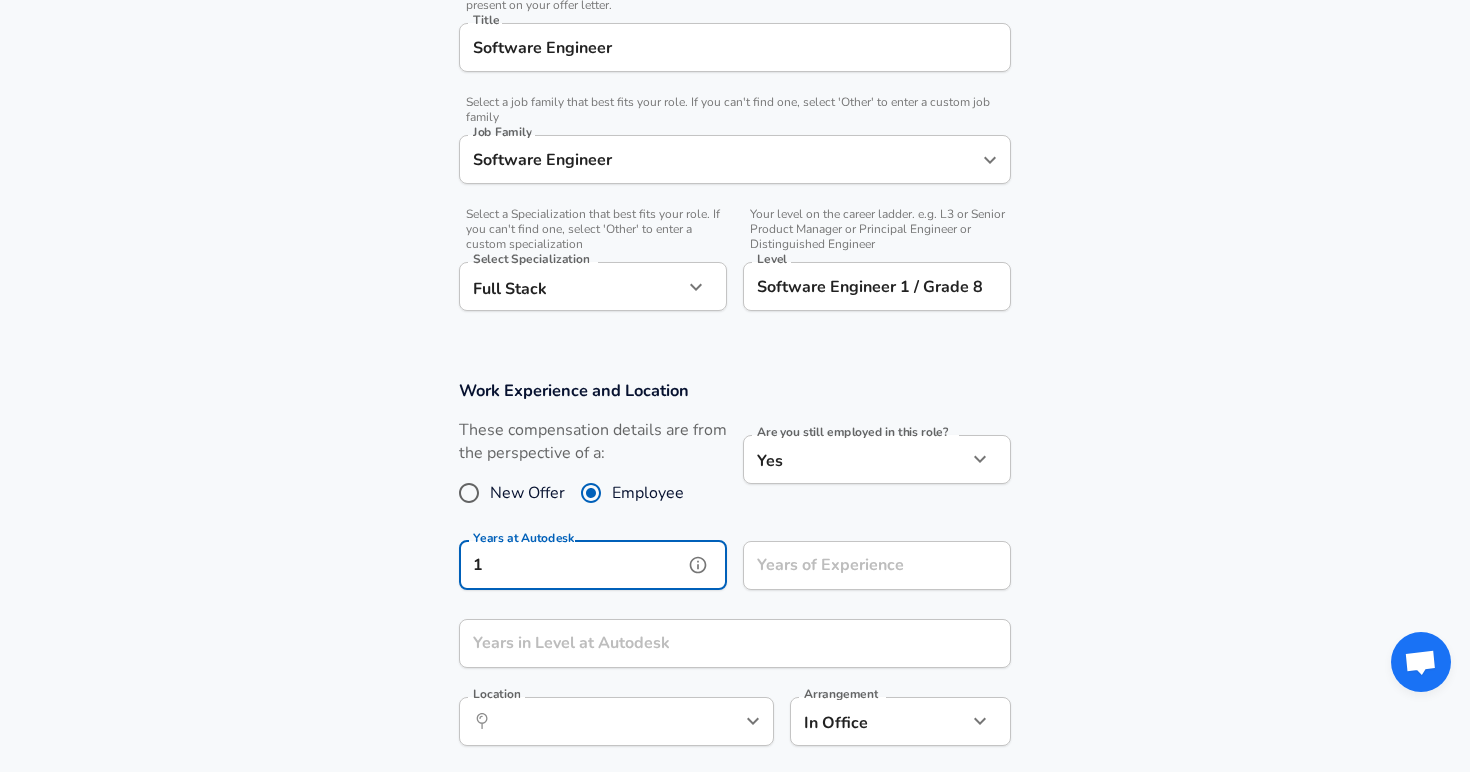 type on "1" 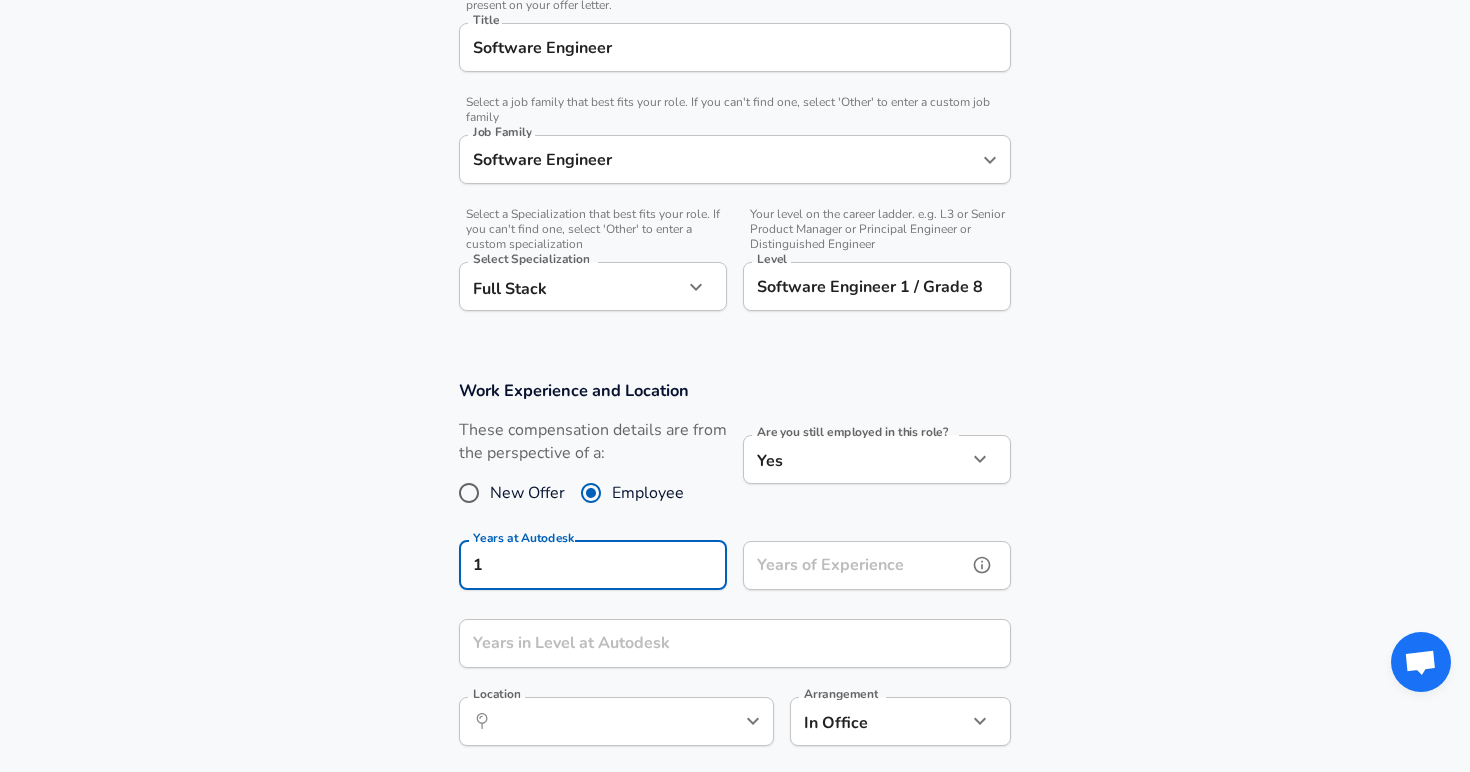 click on "Years of Experience" at bounding box center (855, 565) 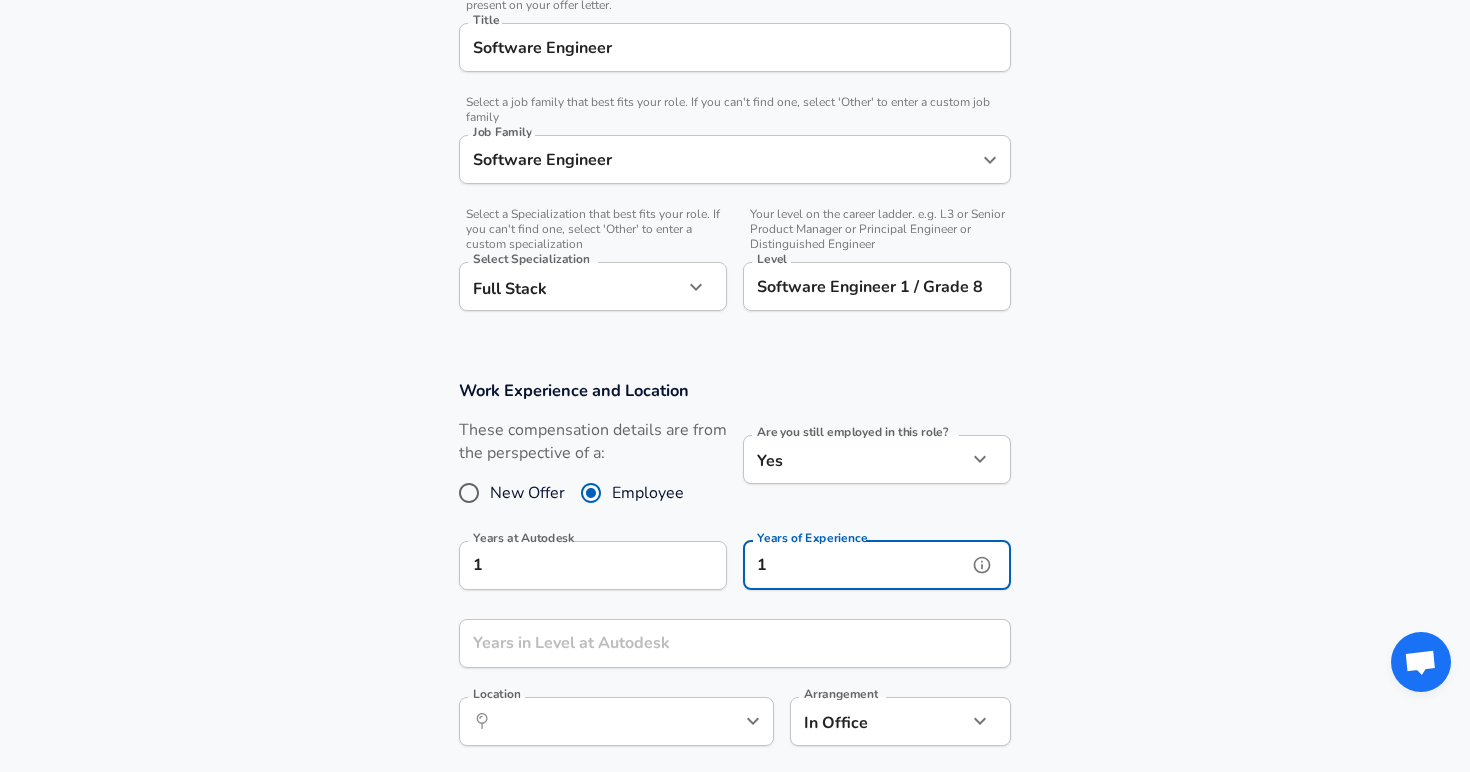 type on "1" 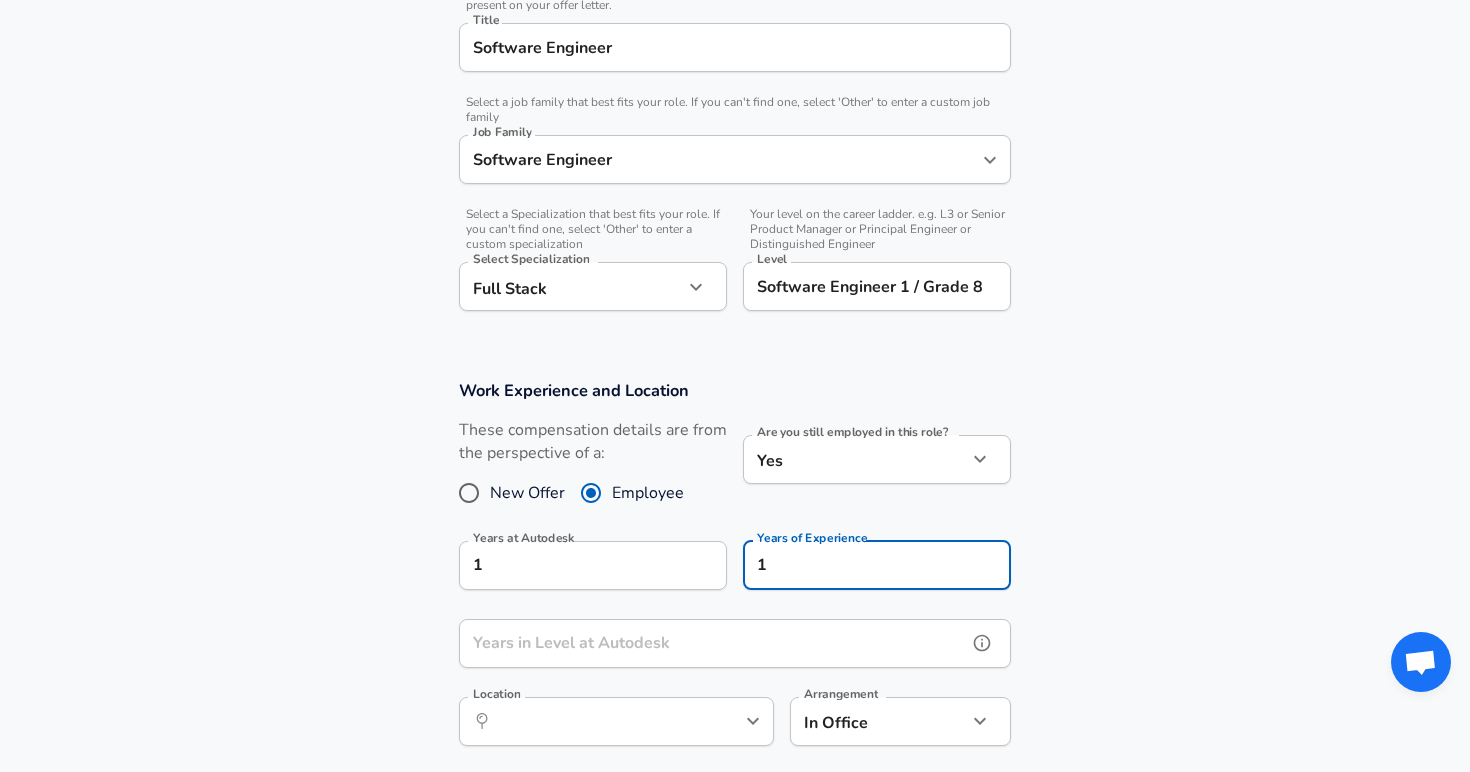 click on "Years in Level at Autodesk Years in Level at [GEOGRAPHIC_DATA]" at bounding box center [735, 646] 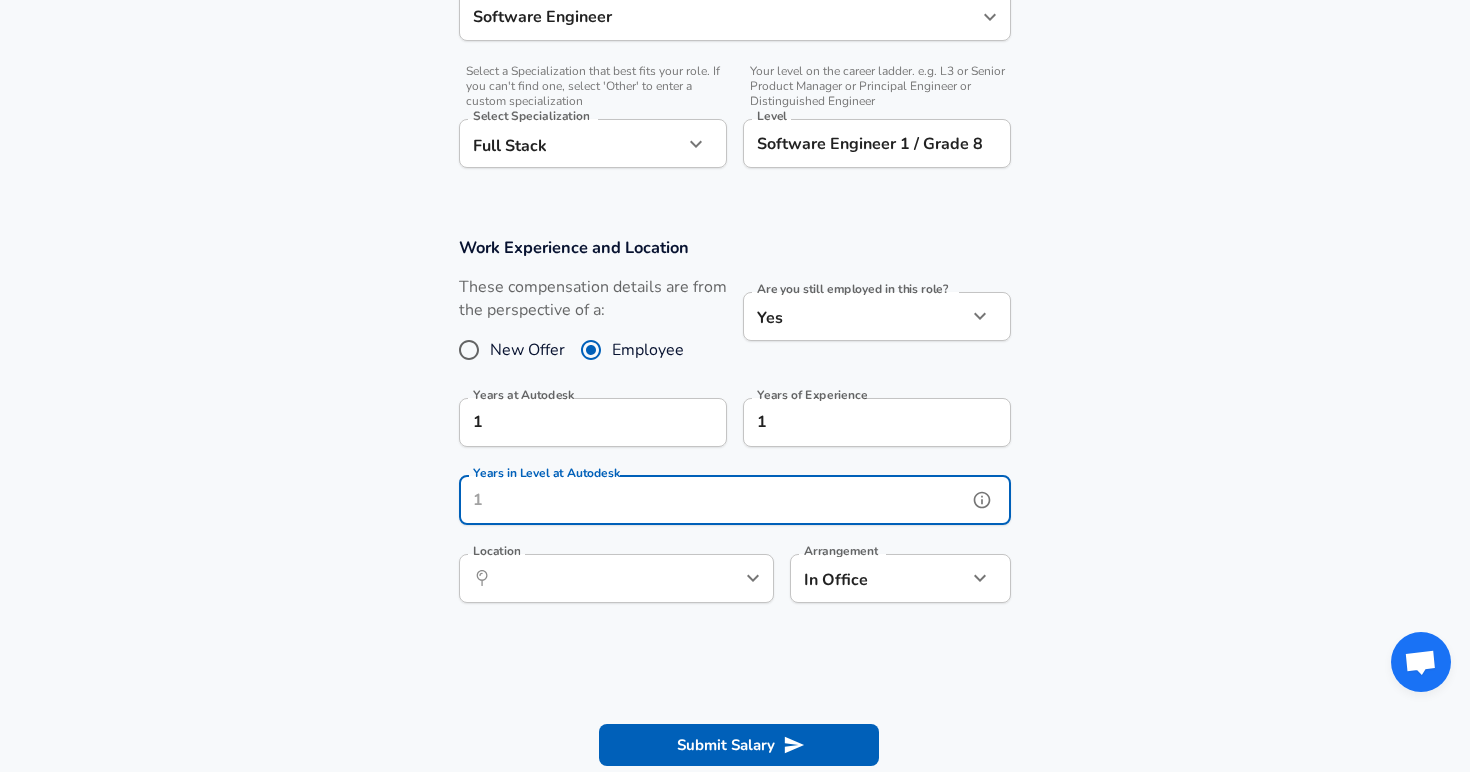 scroll, scrollTop: 694, scrollLeft: 0, axis: vertical 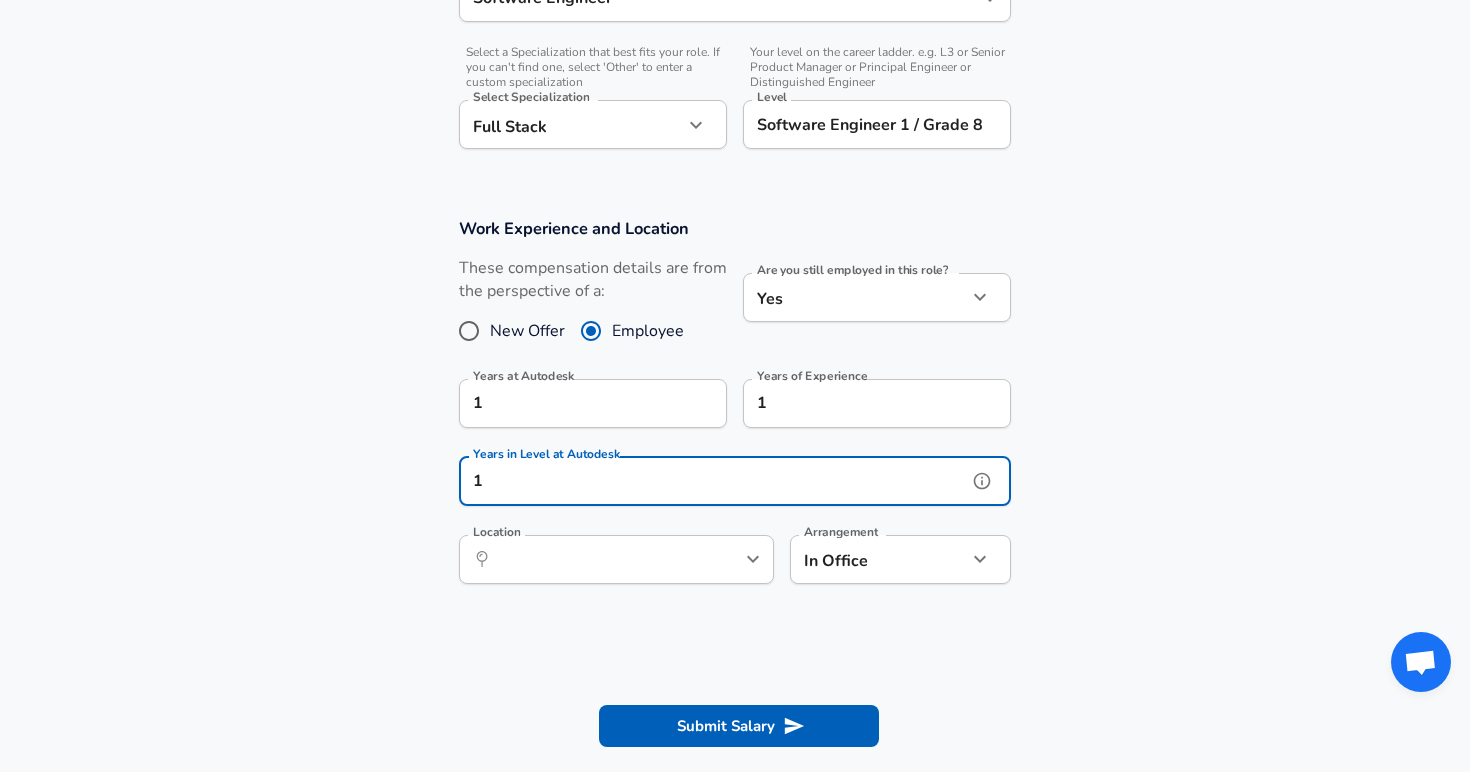 click on "​ Location" at bounding box center [616, 559] 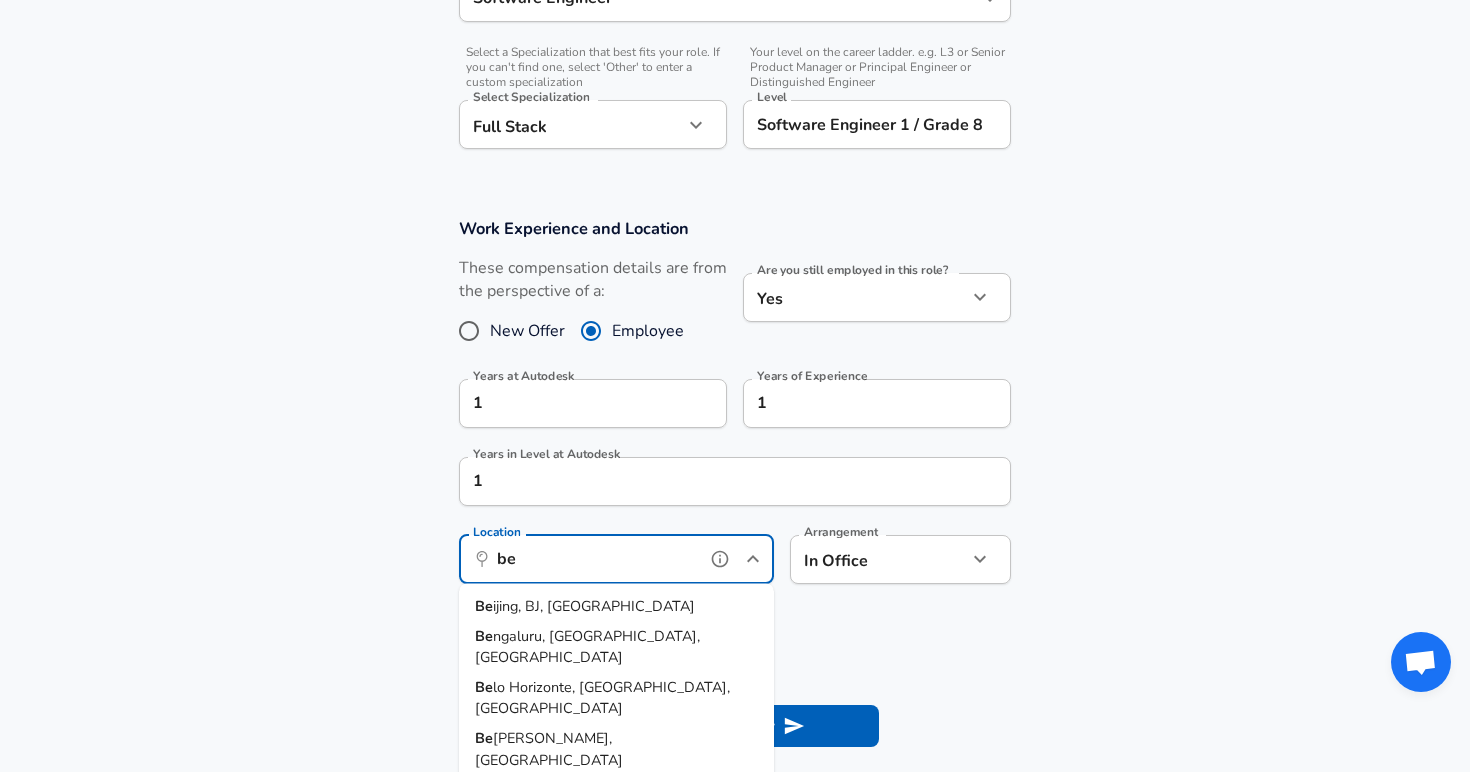 type on "b" 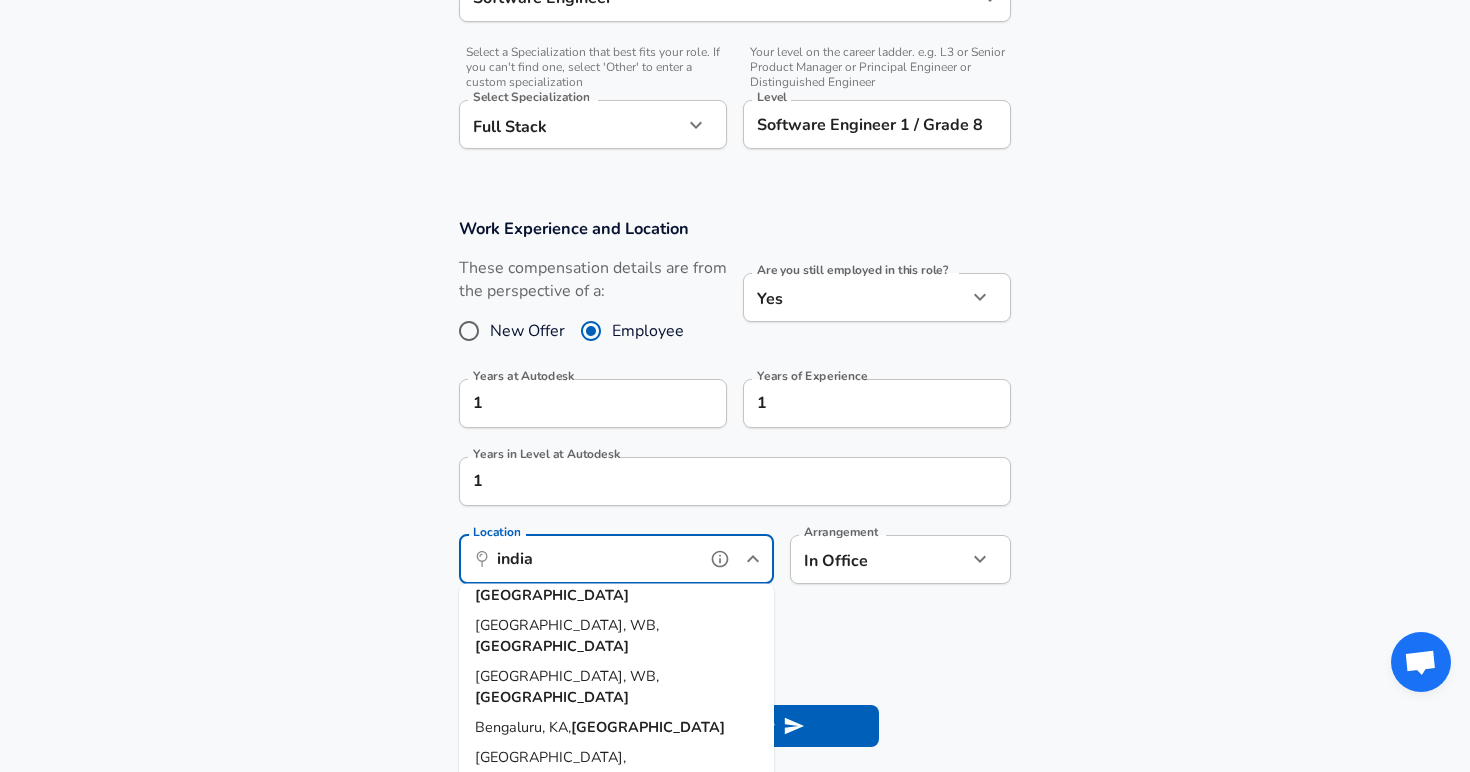 scroll, scrollTop: 151, scrollLeft: 0, axis: vertical 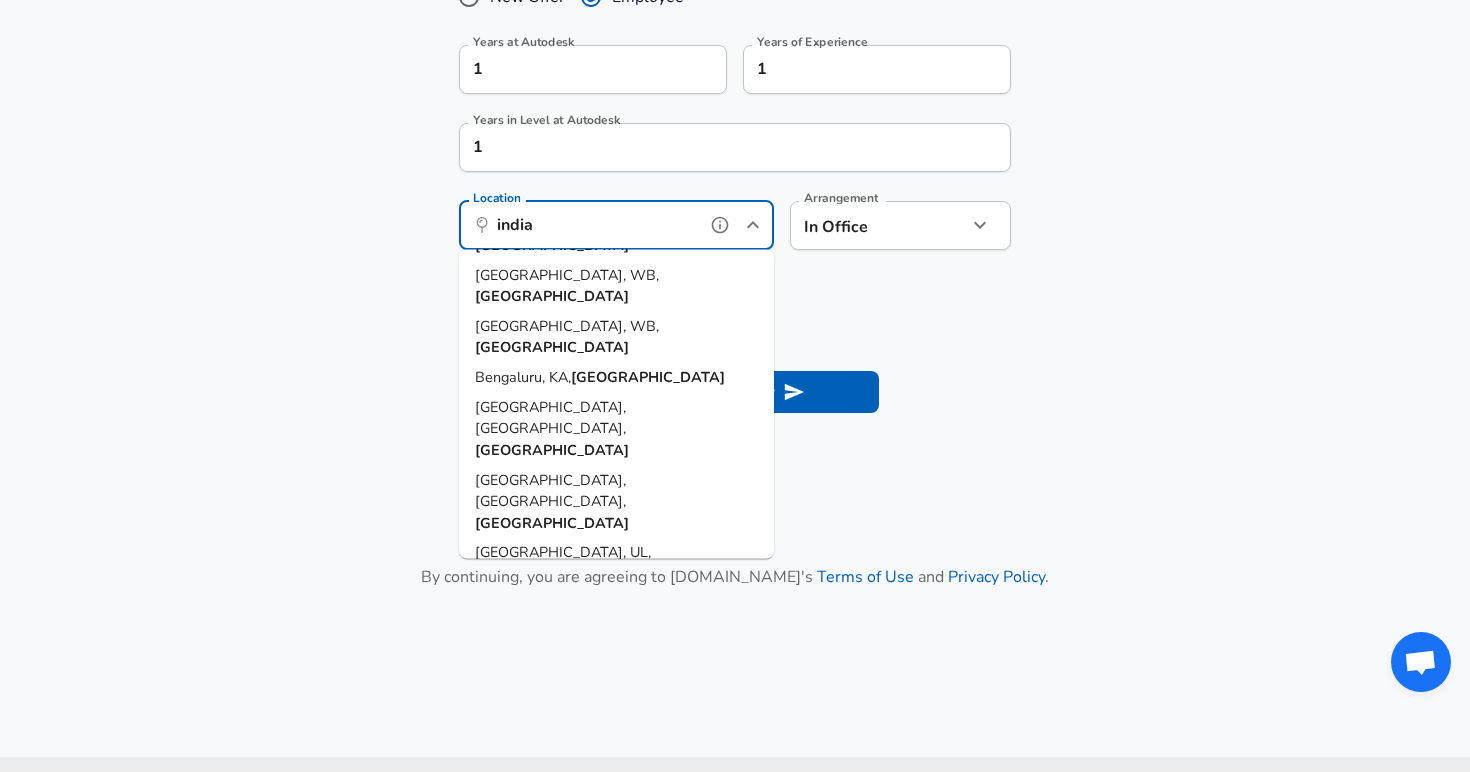 click on "Pune, MH," at bounding box center [508, 654] 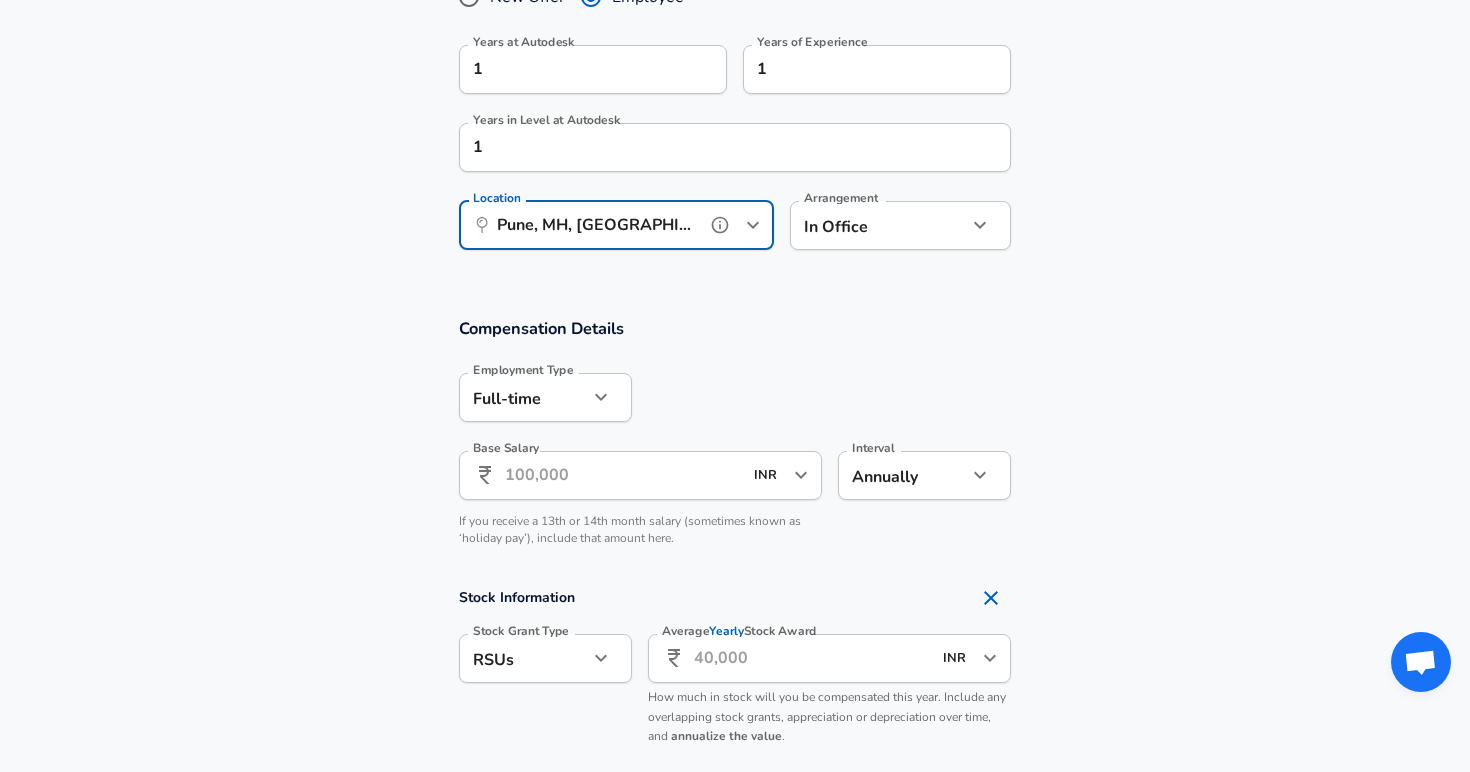 type on "Pune, MH, [GEOGRAPHIC_DATA]" 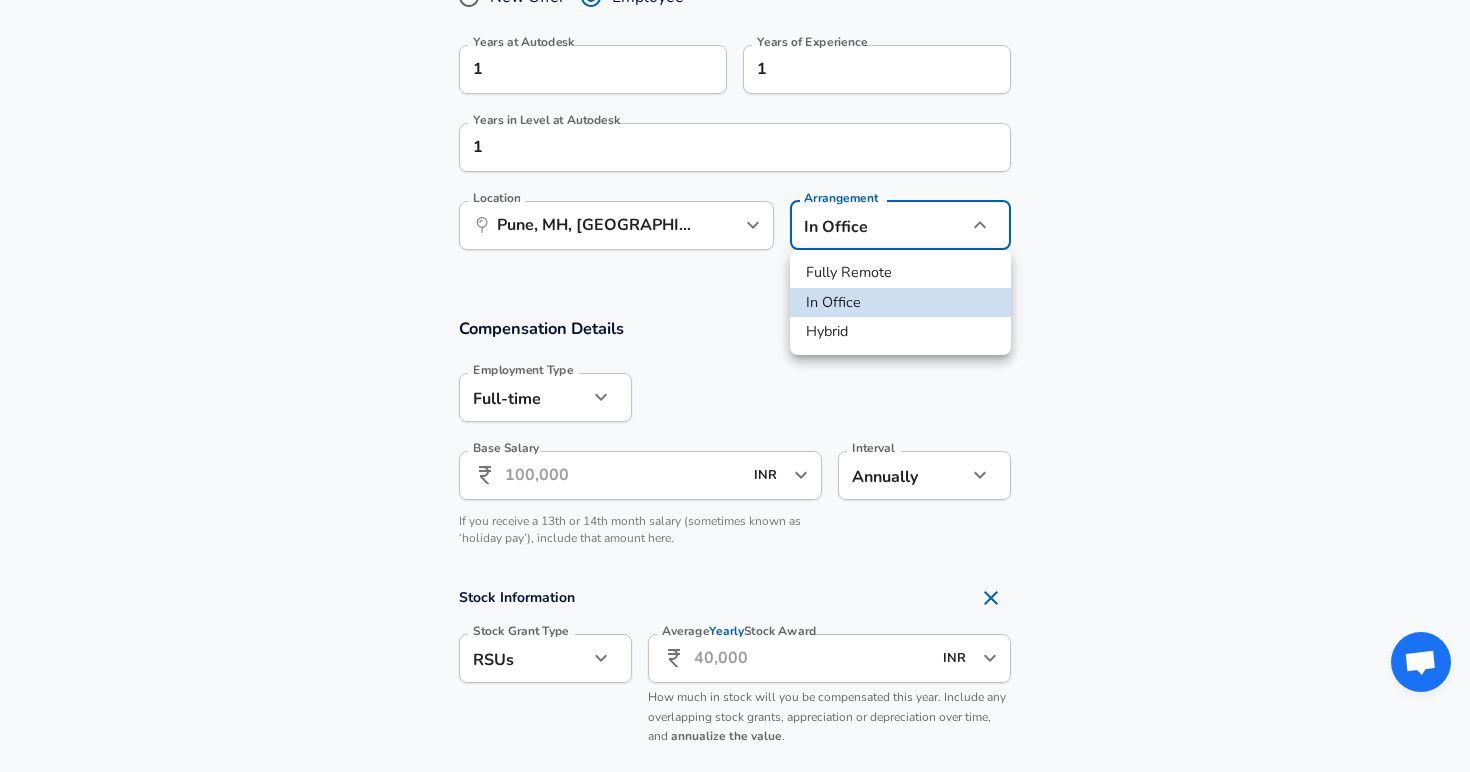 click on "Restart Add Your Salary Upload your offer letter   to verify your submission Enhance Privacy and Anonymity Yes Automatically hides specific fields until there are enough submissions to safely display the full details.   More Details Based on your submission and the data points that we have already collected, we will automatically hide and anonymize specific fields if there aren't enough data points to remain sufficiently anonymous. Company & Title Information   Enter the company you received your offer from Company Autodesk Company   Select the title that closest resembles your official title. This should be similar to the title that was present on your offer letter. Title Software Engineer Title   Select a job family that best fits your role. If you can't find one, select 'Other' to enter a custom job family Job Family Software Engineer Job Family   Select a Specialization that best fits your role. If you can't find one, select 'Other' to enter a custom specialization Select Specialization Full Stack   Level" at bounding box center [735, -642] 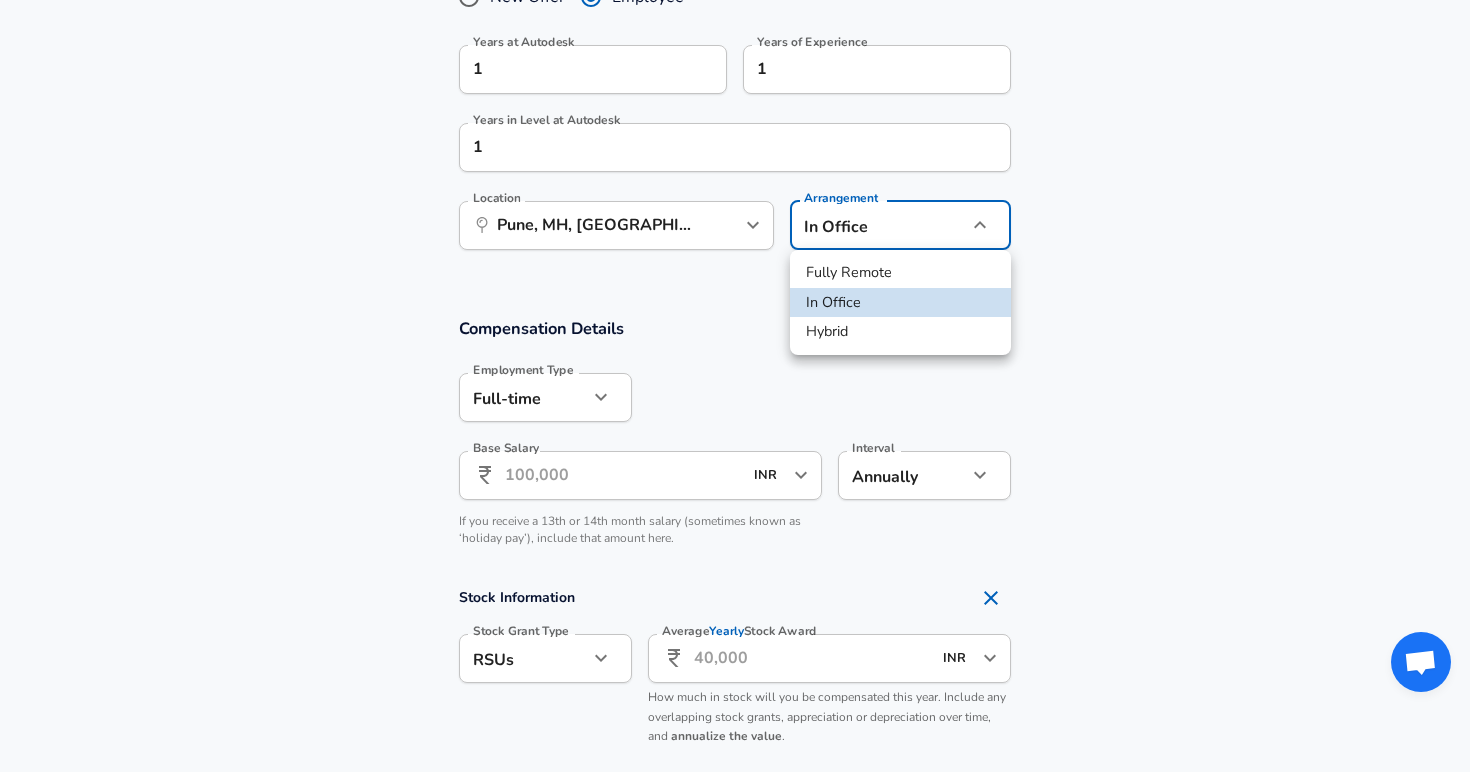 click on "Hybrid" at bounding box center (900, 332) 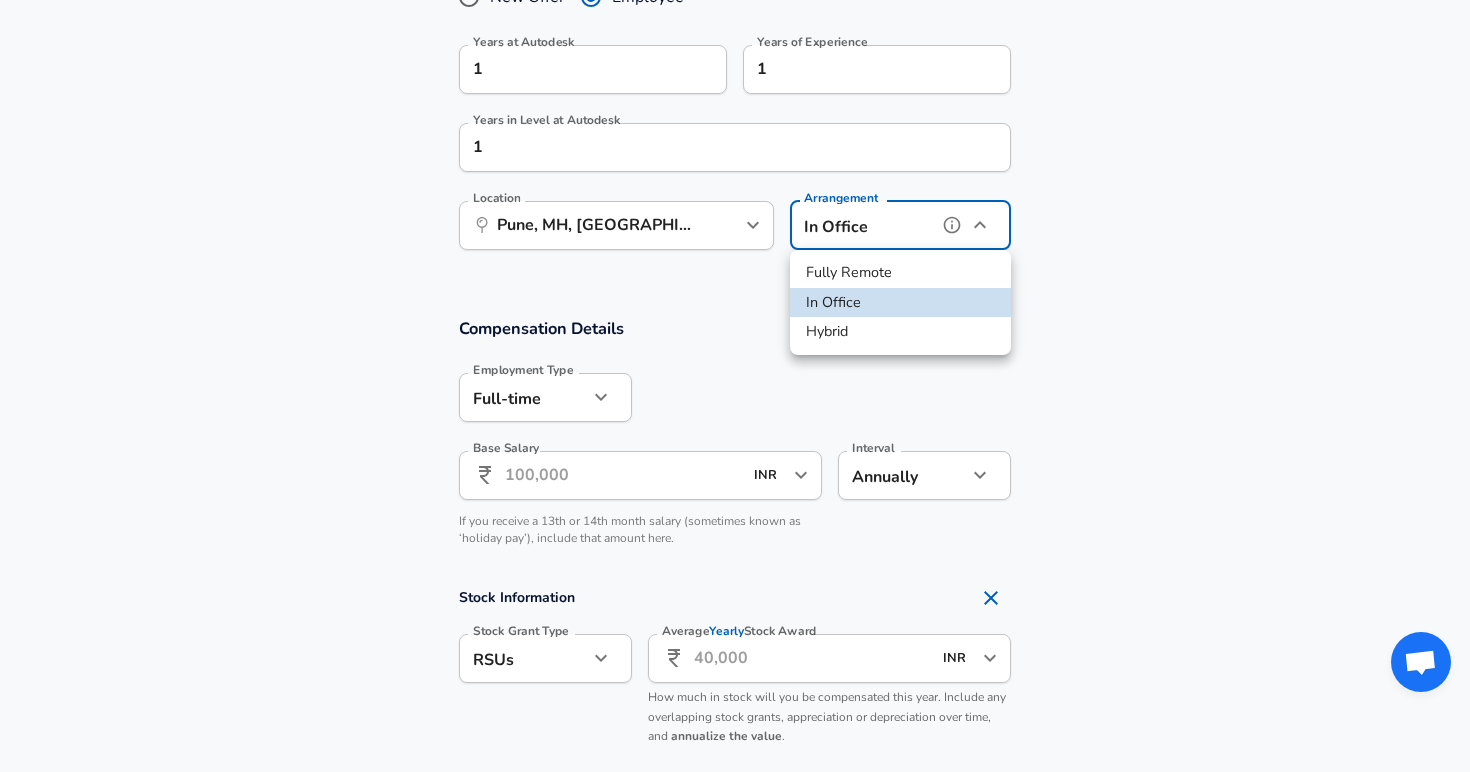 type on "hybrid" 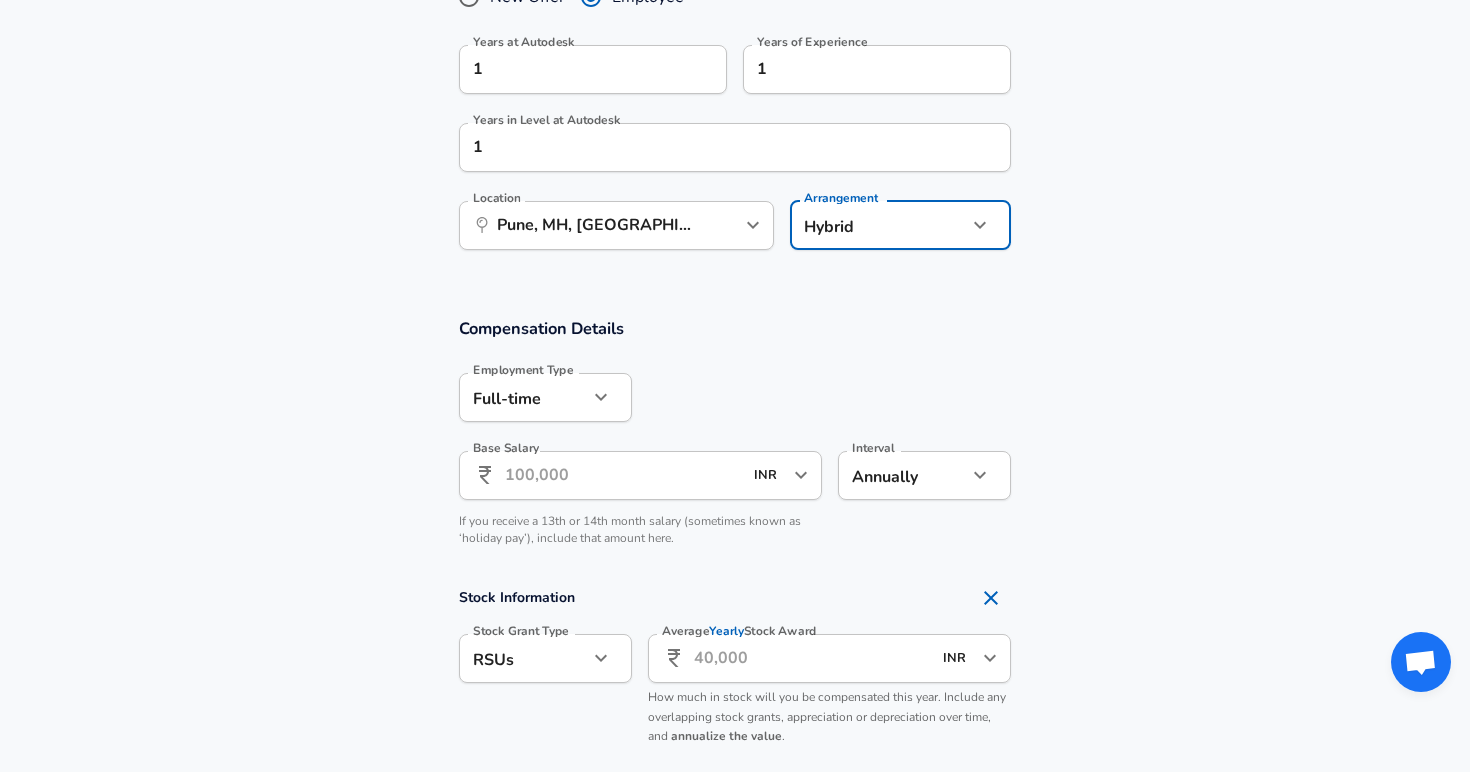 click on "Restart Add Your Salary Upload your offer letter   to verify your submission Enhance Privacy and Anonymity Yes Automatically hides specific fields until there are enough submissions to safely display the full details.   More Details Based on your submission and the data points that we have already collected, we will automatically hide and anonymize specific fields if there aren't enough data points to remain sufficiently anonymous. Company & Title Information   Enter the company you received your offer from Company Autodesk Company   Select the title that closest resembles your official title. This should be similar to the title that was present on your offer letter. Title Software Engineer Title   Select a job family that best fits your role. If you can't find one, select 'Other' to enter a custom job family Job Family Software Engineer Job Family   Select a Specialization that best fits your role. If you can't find one, select 'Other' to enter a custom specialization Select Specialization Full Stack   Level" at bounding box center (735, -642) 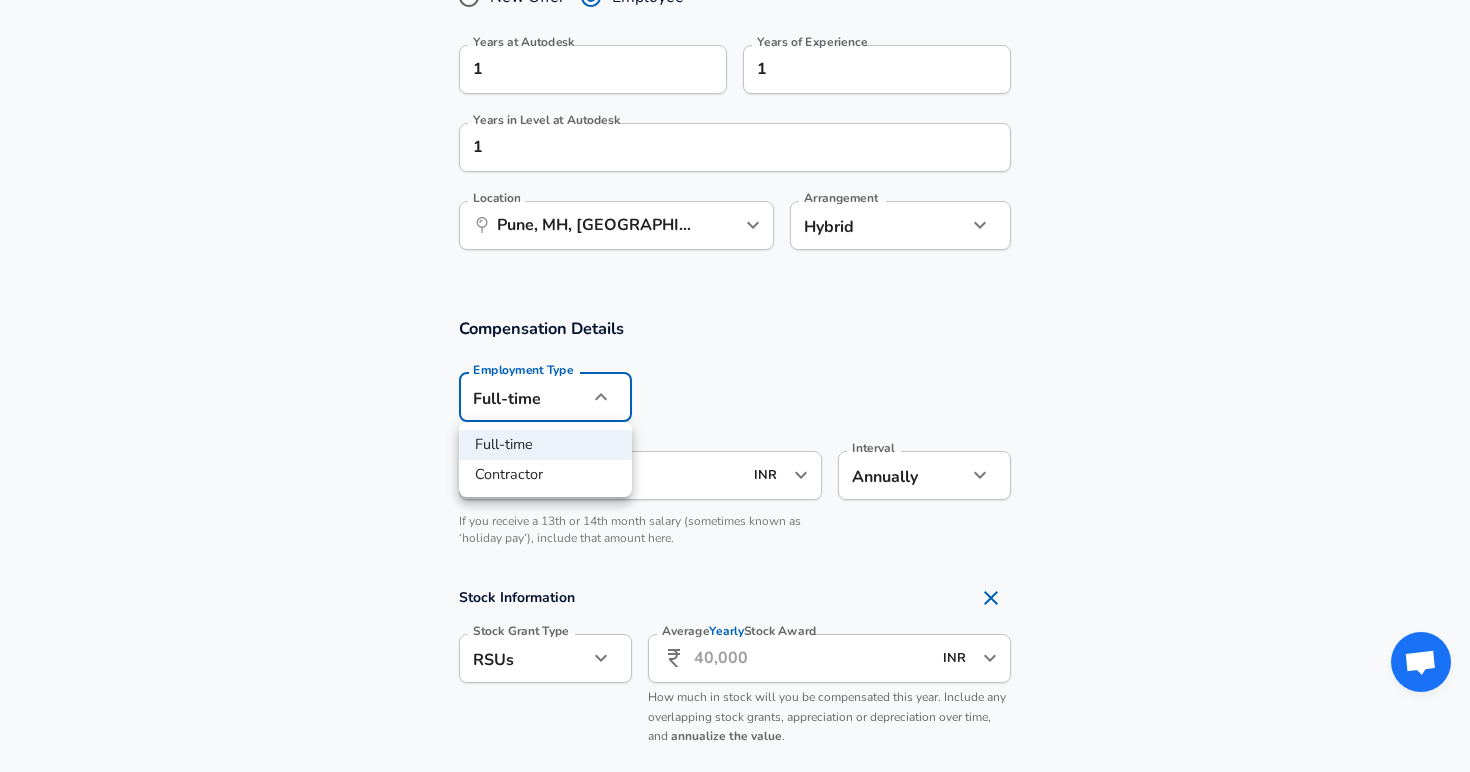 click at bounding box center [735, 386] 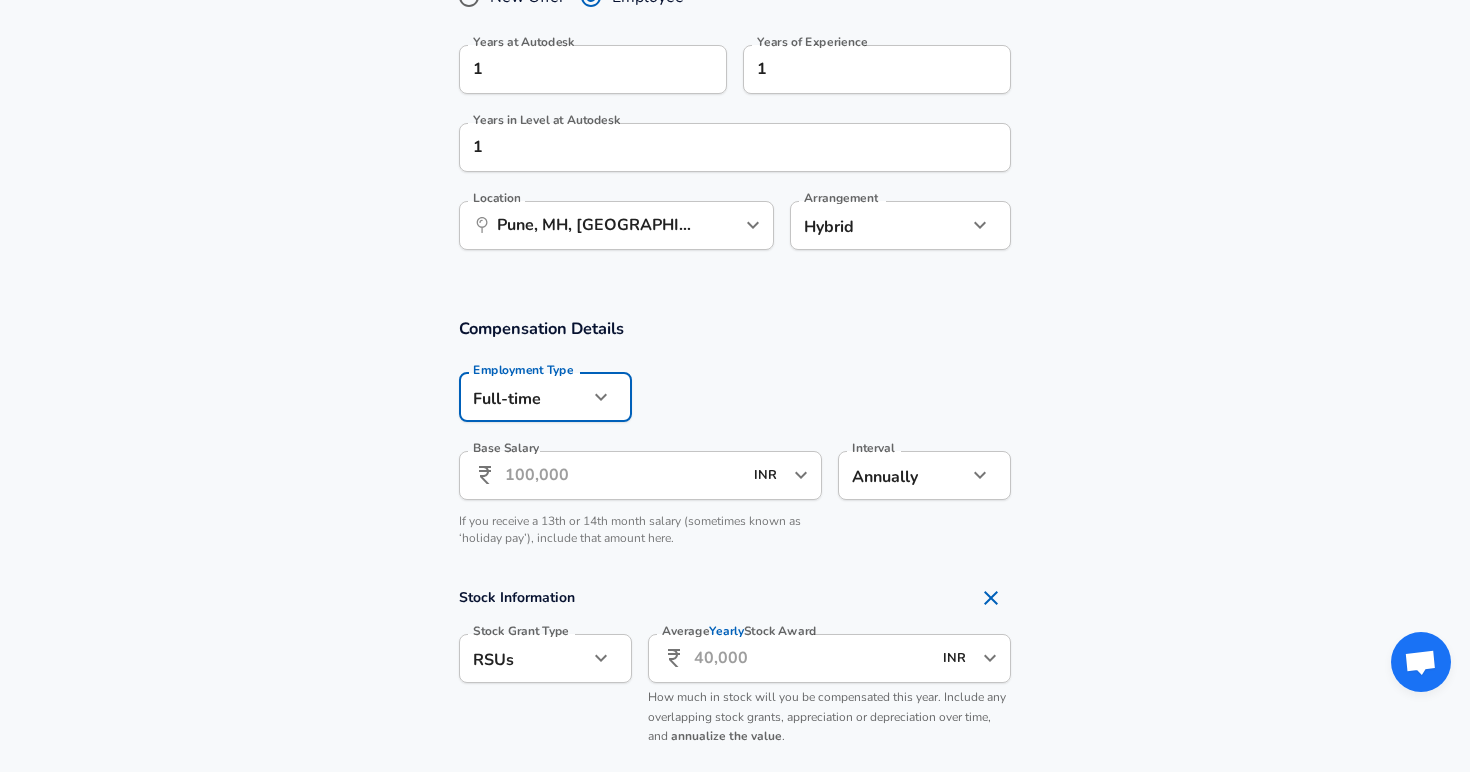 click on "Base Salary" at bounding box center [623, 475] 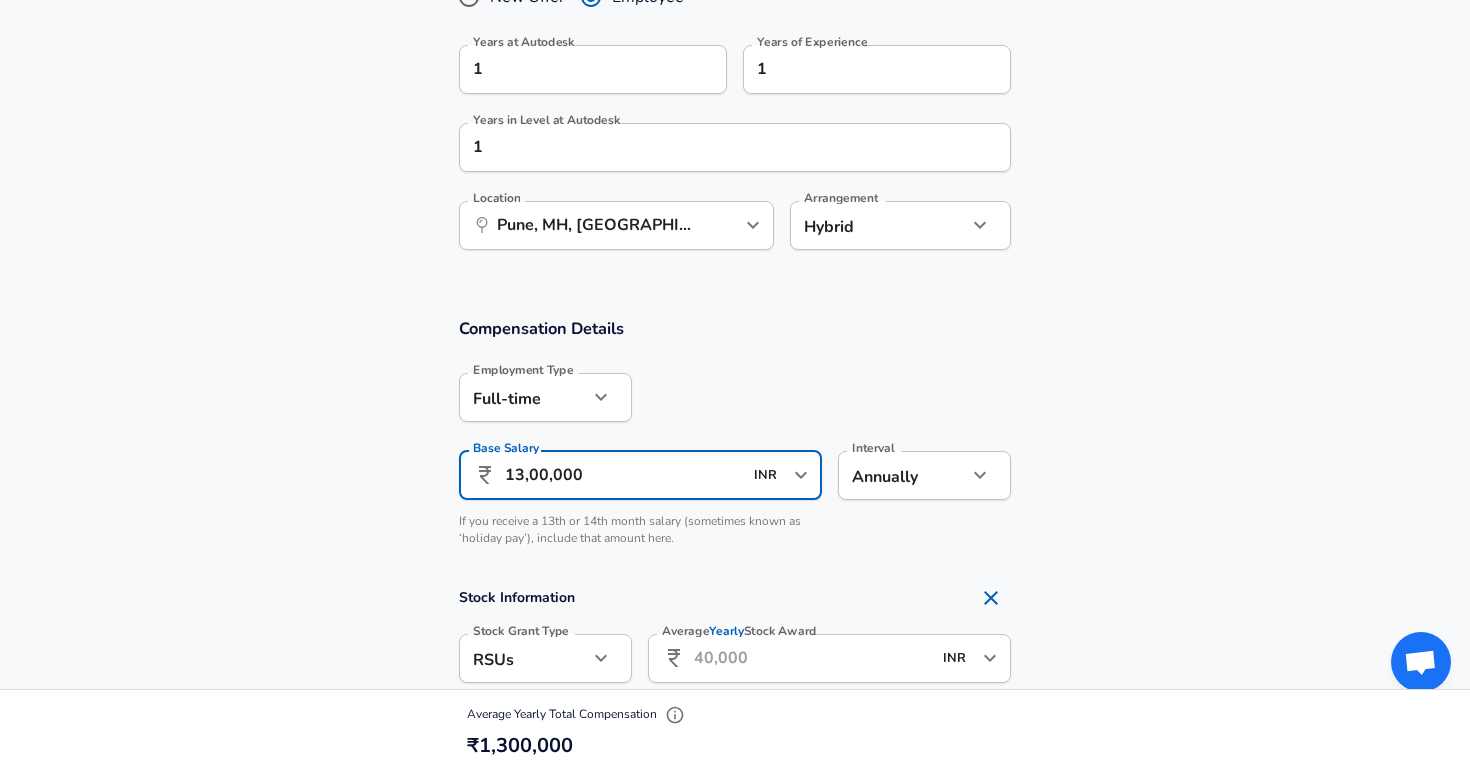 type on "13,00,000" 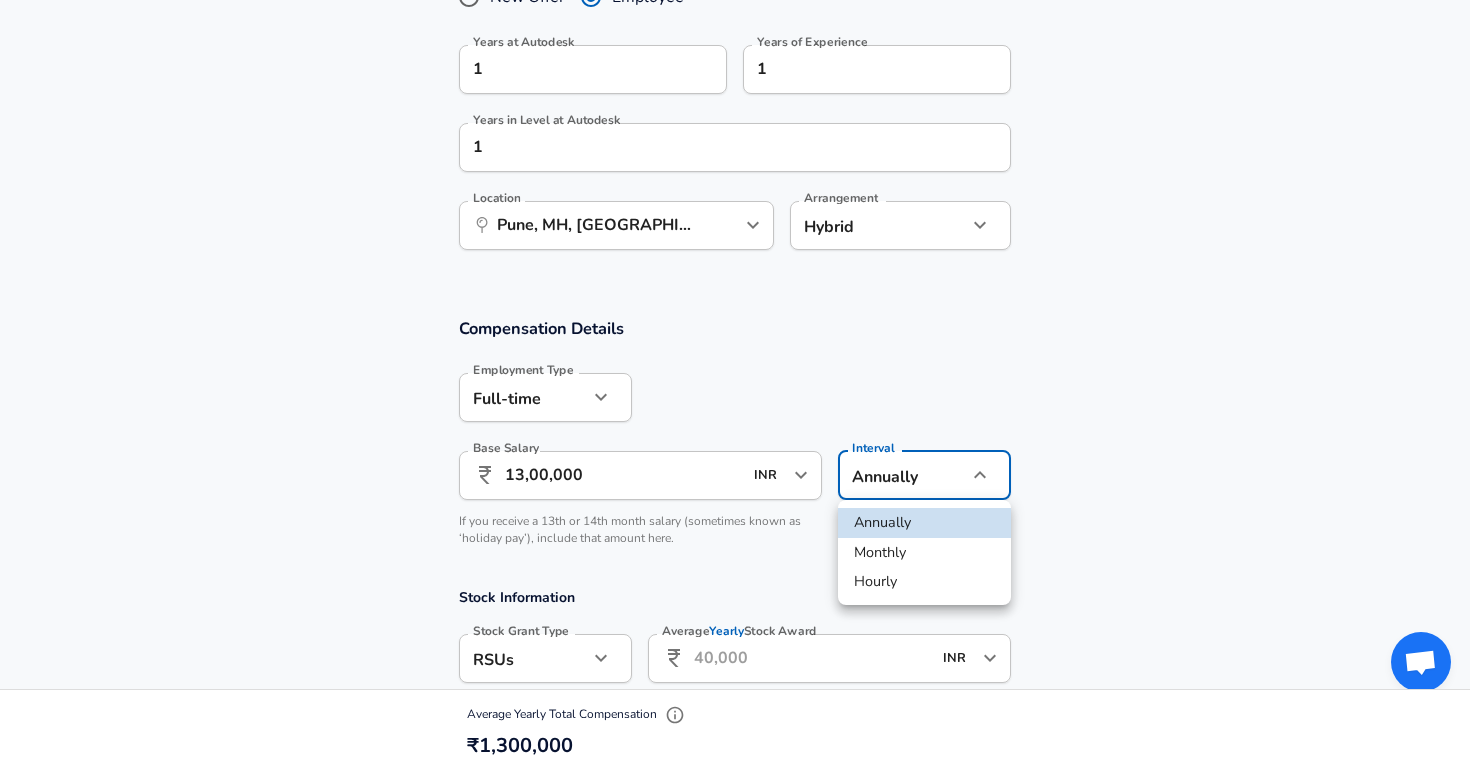 click on "Restart Add Your Salary Upload your offer letter   to verify your submission Enhance Privacy and Anonymity Yes Automatically hides specific fields until there are enough submissions to safely display the full details.   More Details Based on your submission and the data points that we have already collected, we will automatically hide and anonymize specific fields if there aren't enough data points to remain sufficiently anonymous. Company & Title Information   Enter the company you received your offer from Company Autodesk Company   Select the title that closest resembles your official title. This should be similar to the title that was present on your offer letter. Title Software Engineer Title   Select a job family that best fits your role. If you can't find one, select 'Other' to enter a custom job family Job Family Software Engineer Job Family   Select a Specialization that best fits your role. If you can't find one, select 'Other' to enter a custom specialization Select Specialization Full Stack   Level" at bounding box center (735, -642) 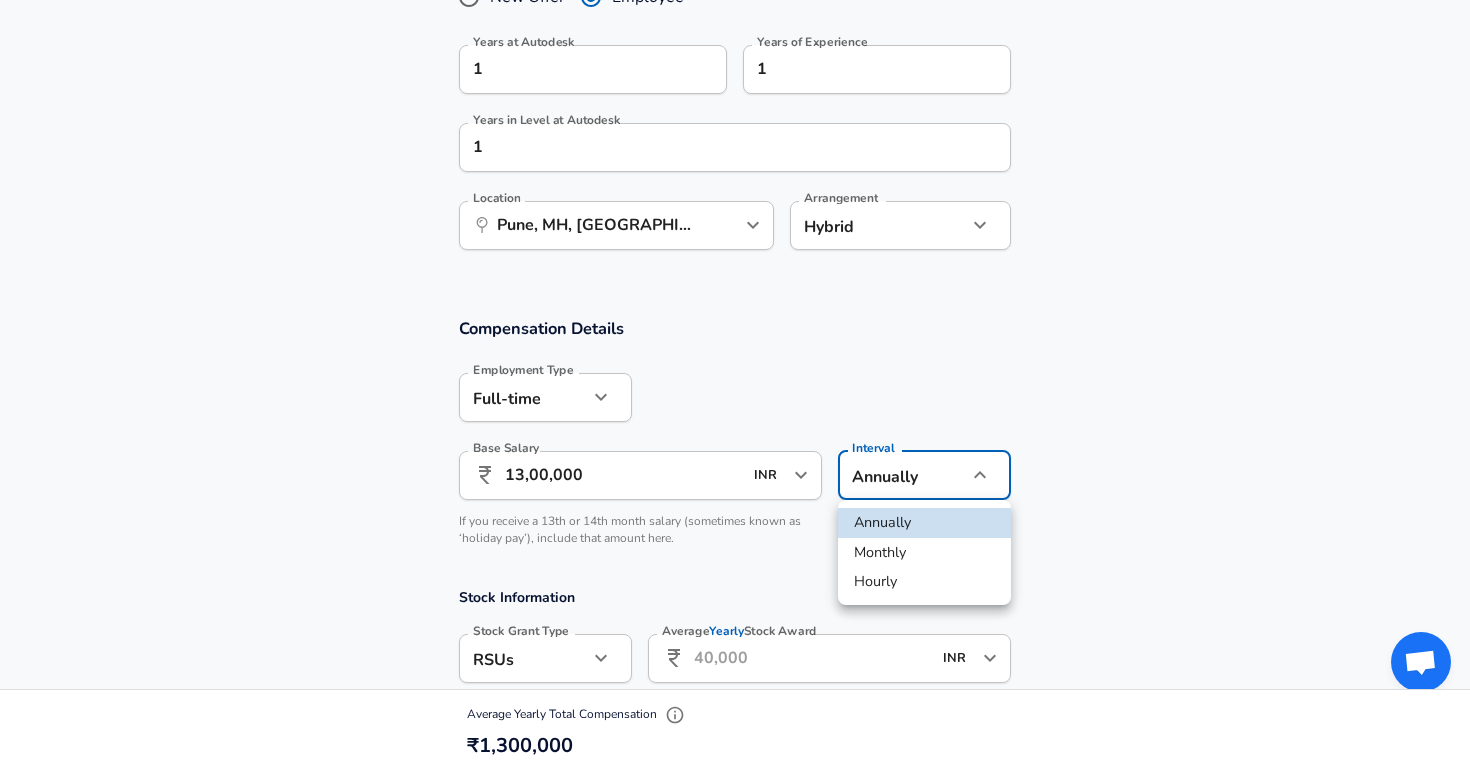 click at bounding box center [735, 386] 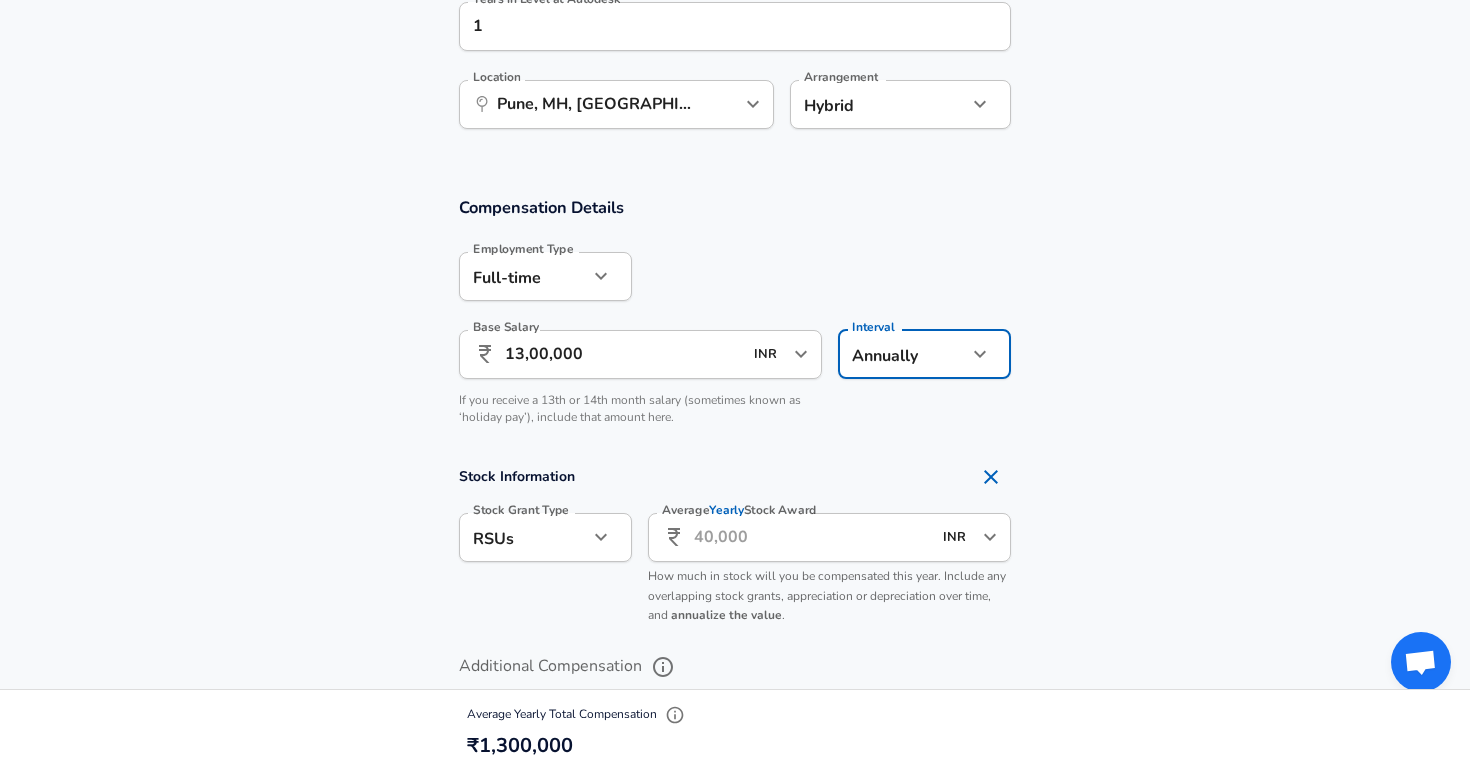 scroll, scrollTop: 1211, scrollLeft: 0, axis: vertical 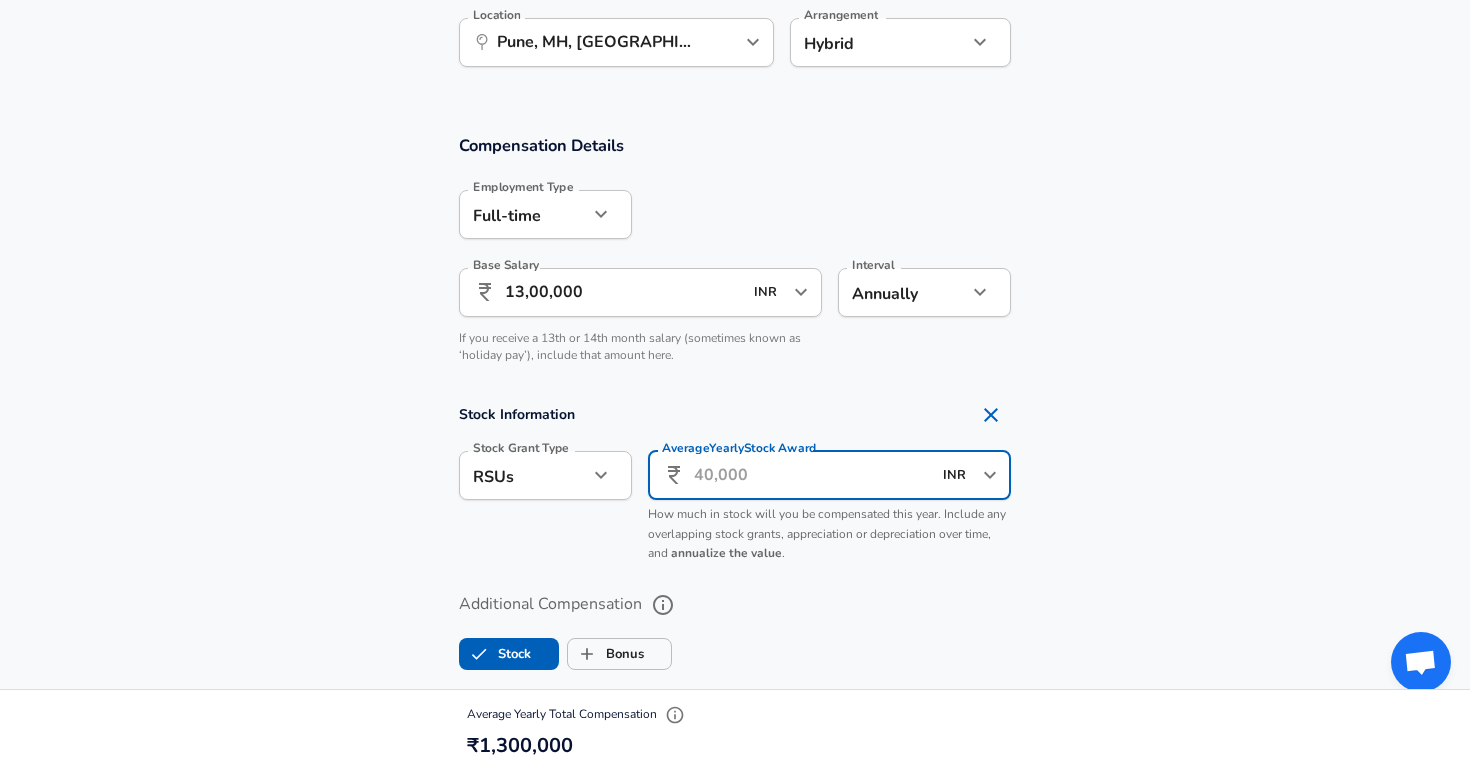 click on "Average  Yearly  Stock Award" at bounding box center [812, 475] 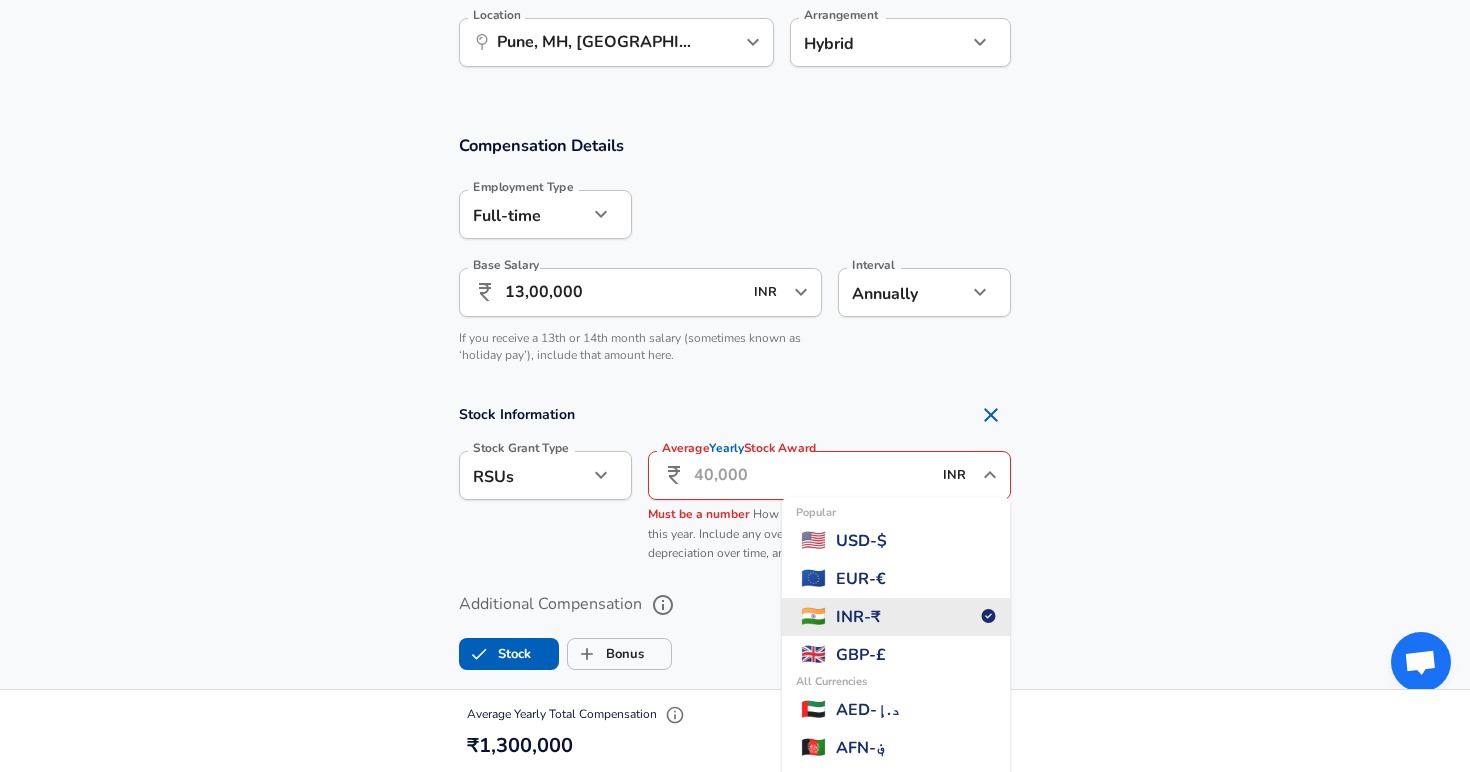 click on "INR" at bounding box center (957, 475) 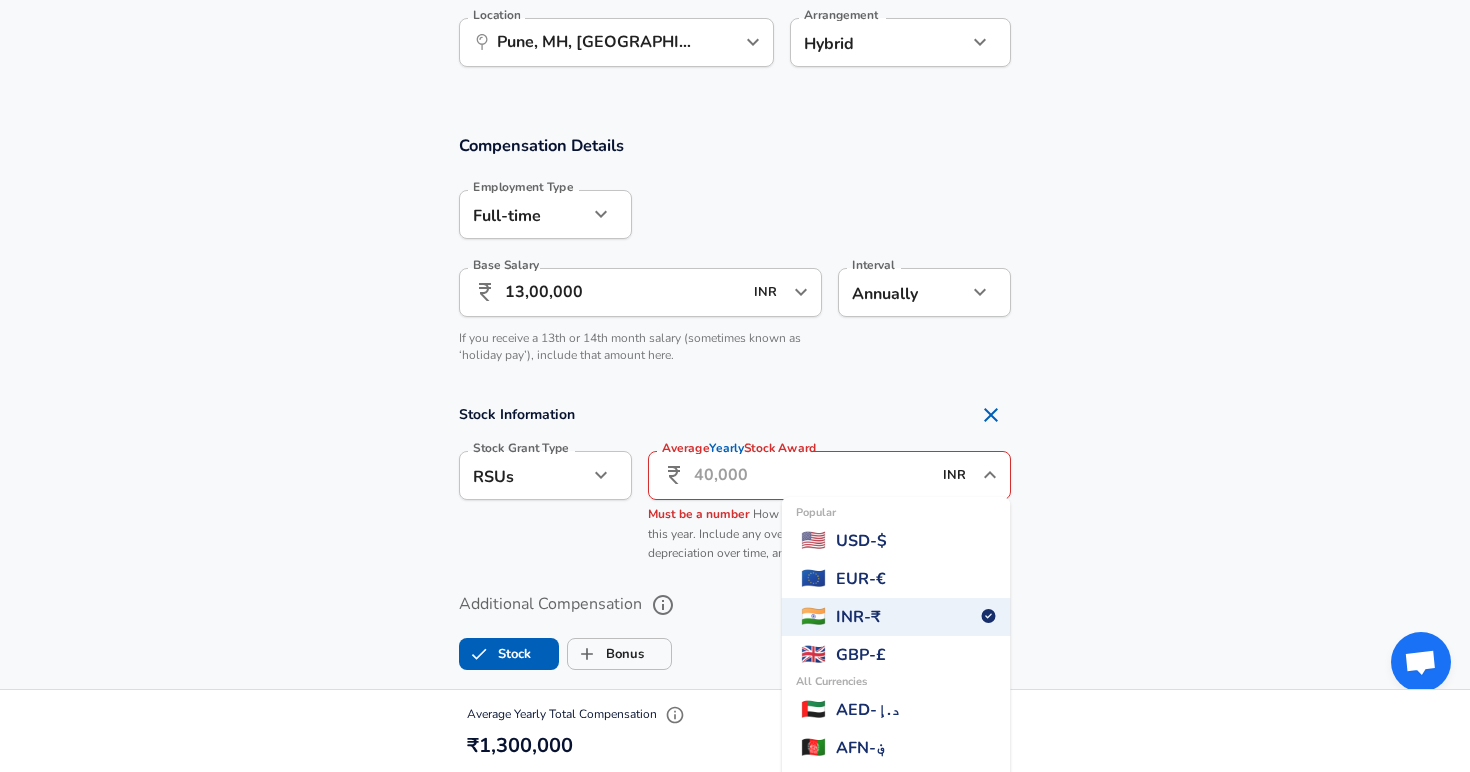 click on "USD  -  $" at bounding box center [861, 541] 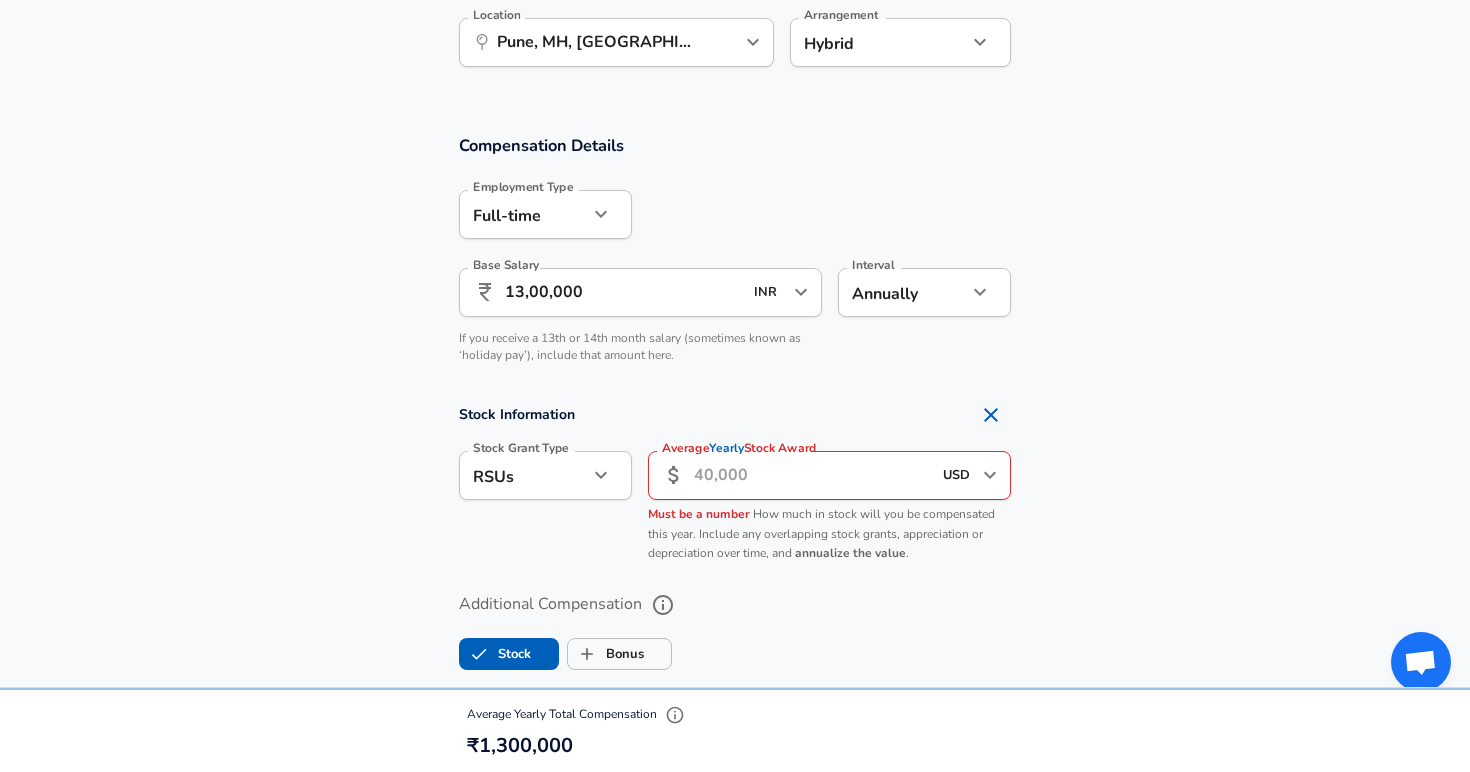 click on "Average  Yearly  Stock Award" at bounding box center (812, 475) 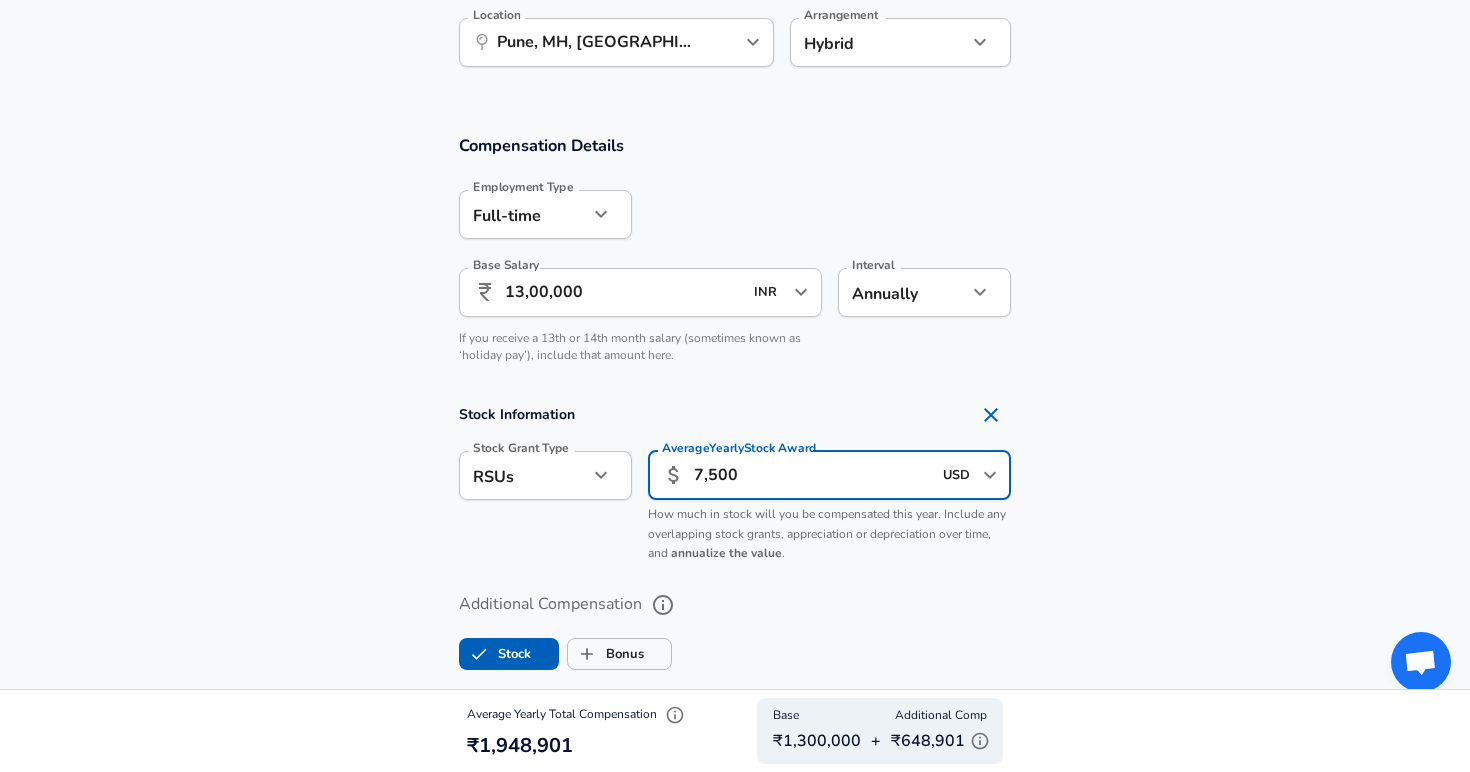 drag, startPoint x: 716, startPoint y: 473, endPoint x: 650, endPoint y: 473, distance: 66 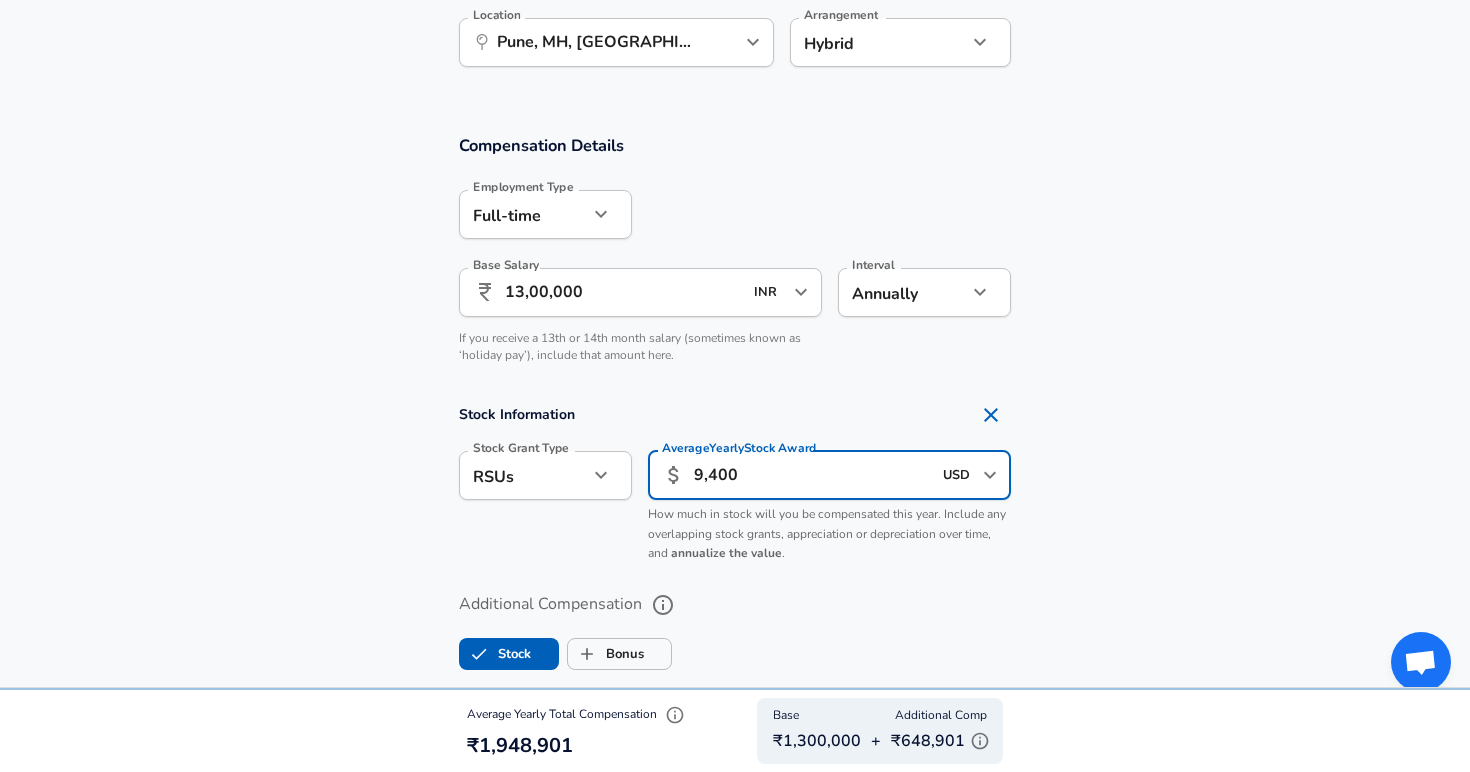 type on "9,400" 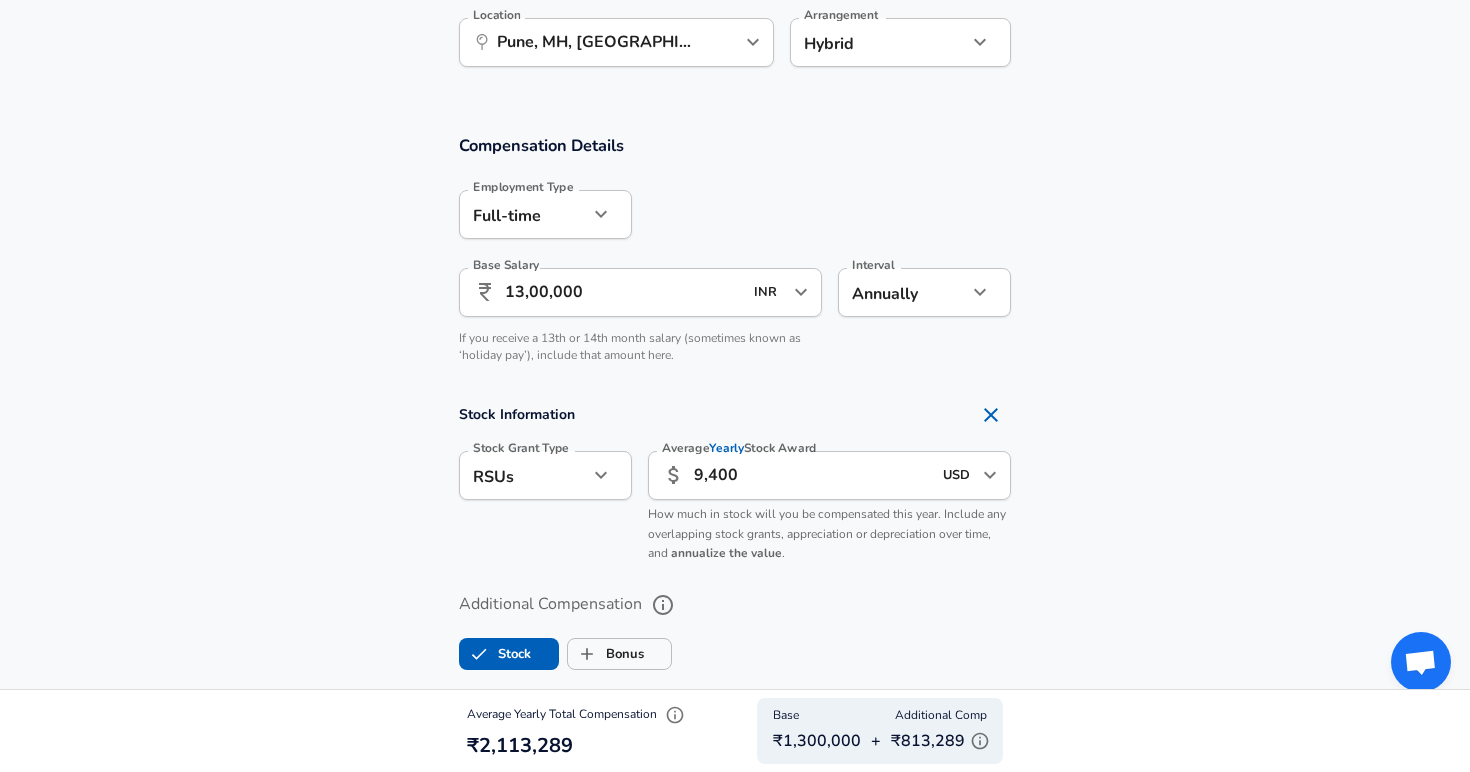 click on "13,00,000" at bounding box center [623, 292] 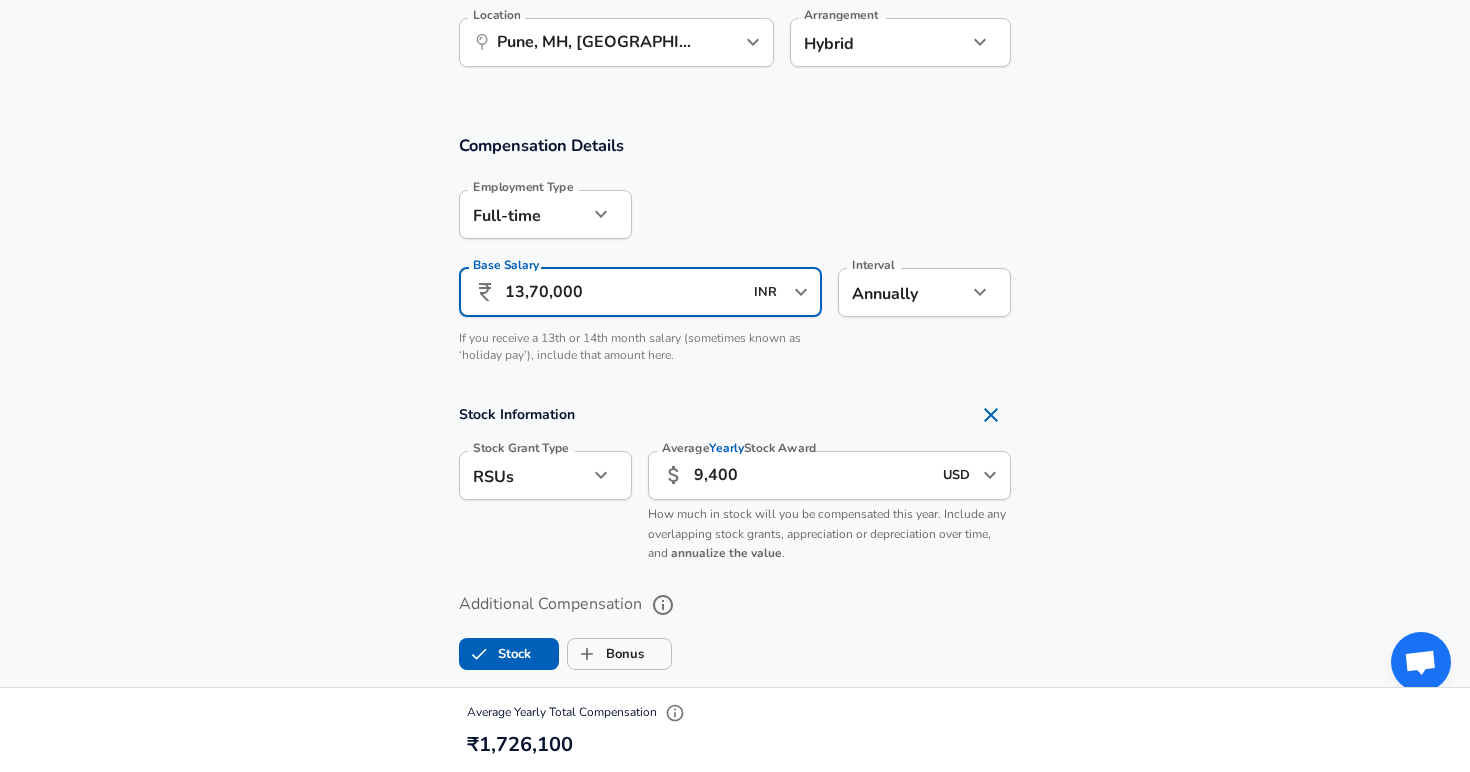 type on "13,70,000" 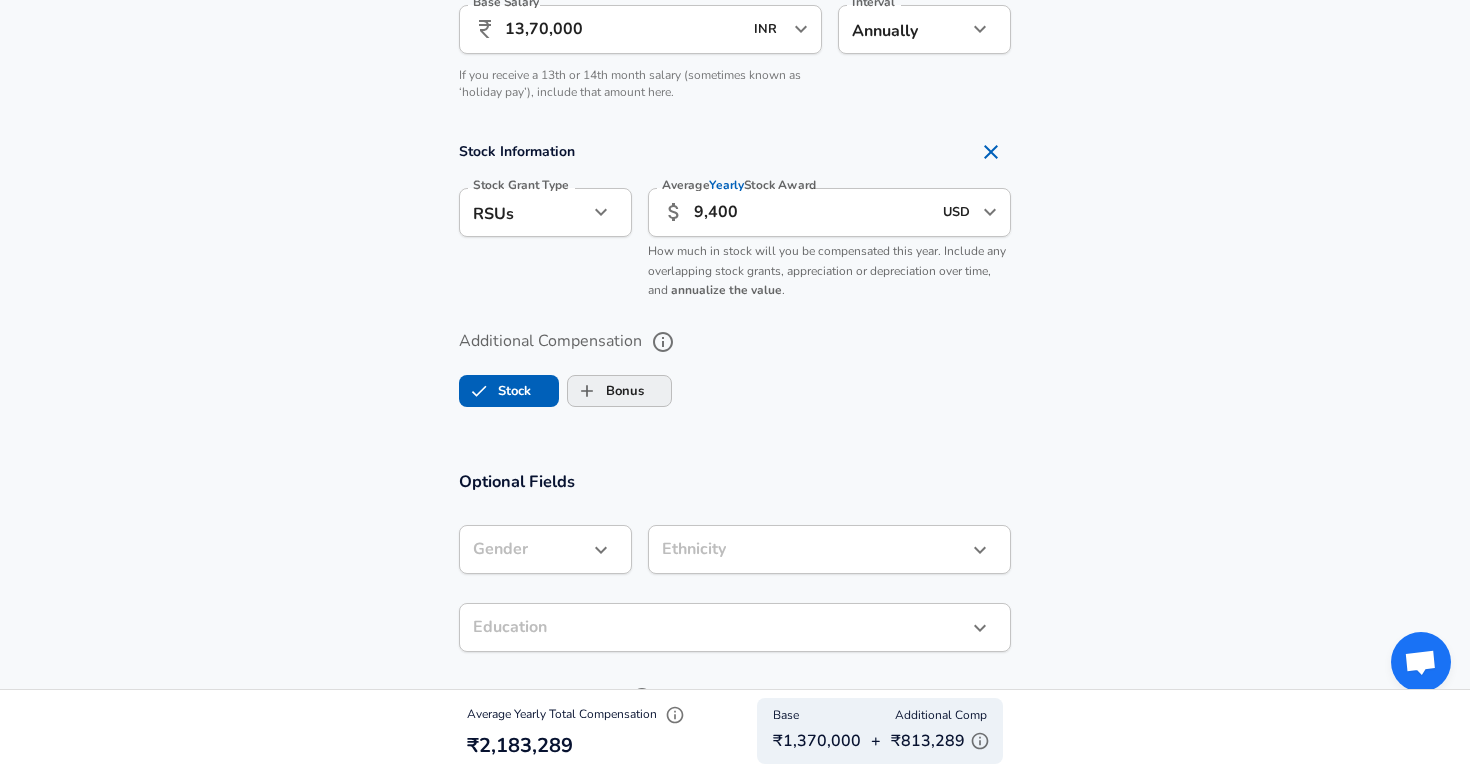 scroll, scrollTop: 1472, scrollLeft: 0, axis: vertical 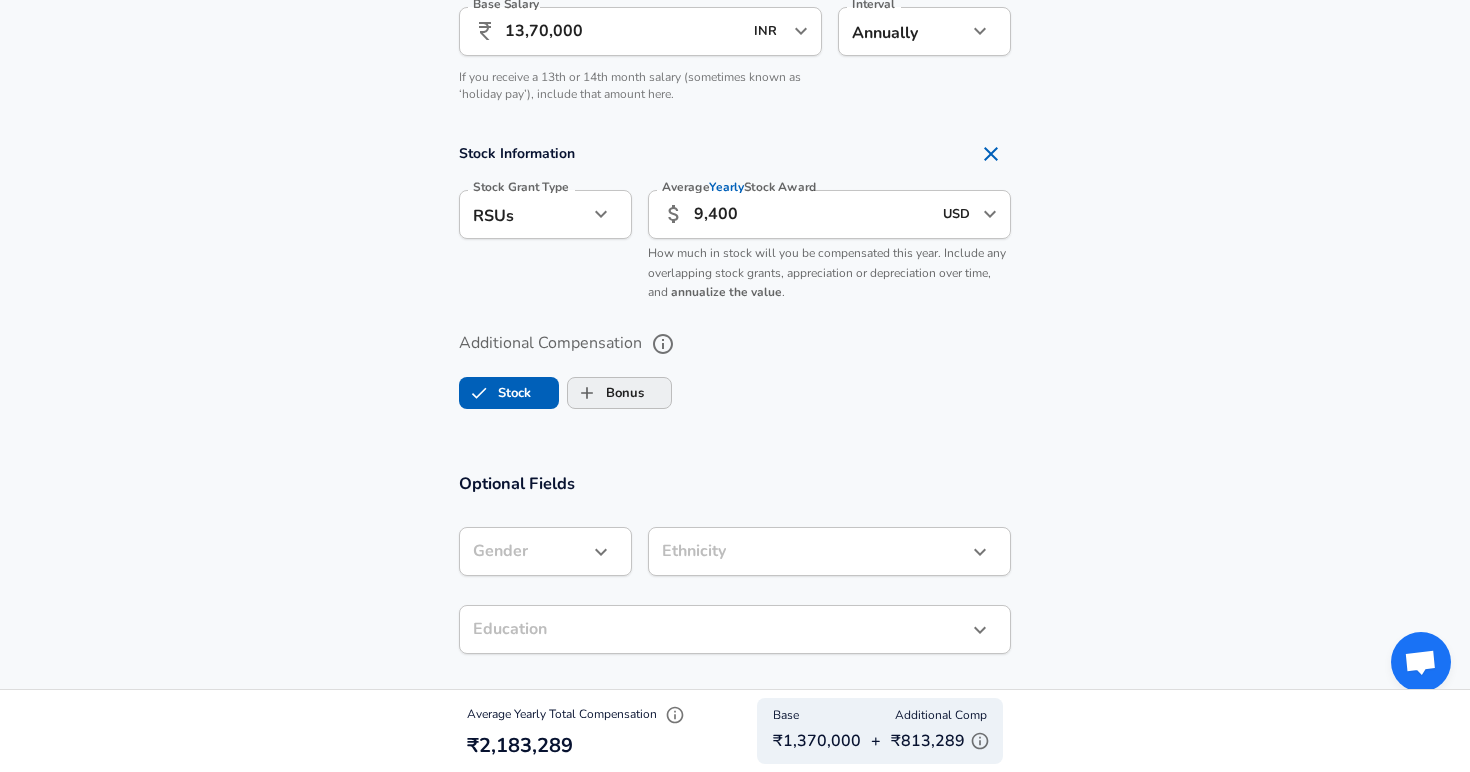 click on "Bonus" at bounding box center [606, 393] 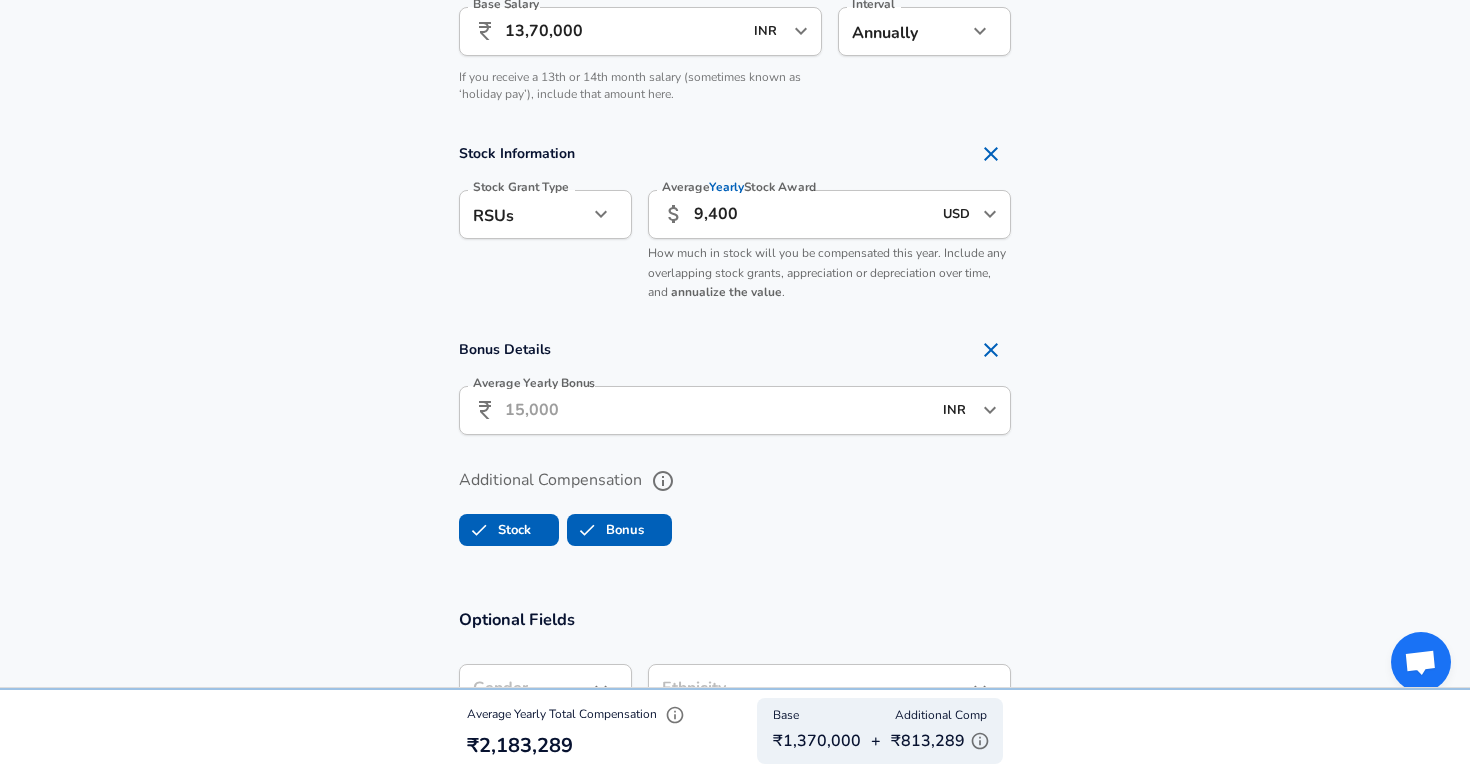 click on "Average Yearly Bonus" at bounding box center (718, 410) 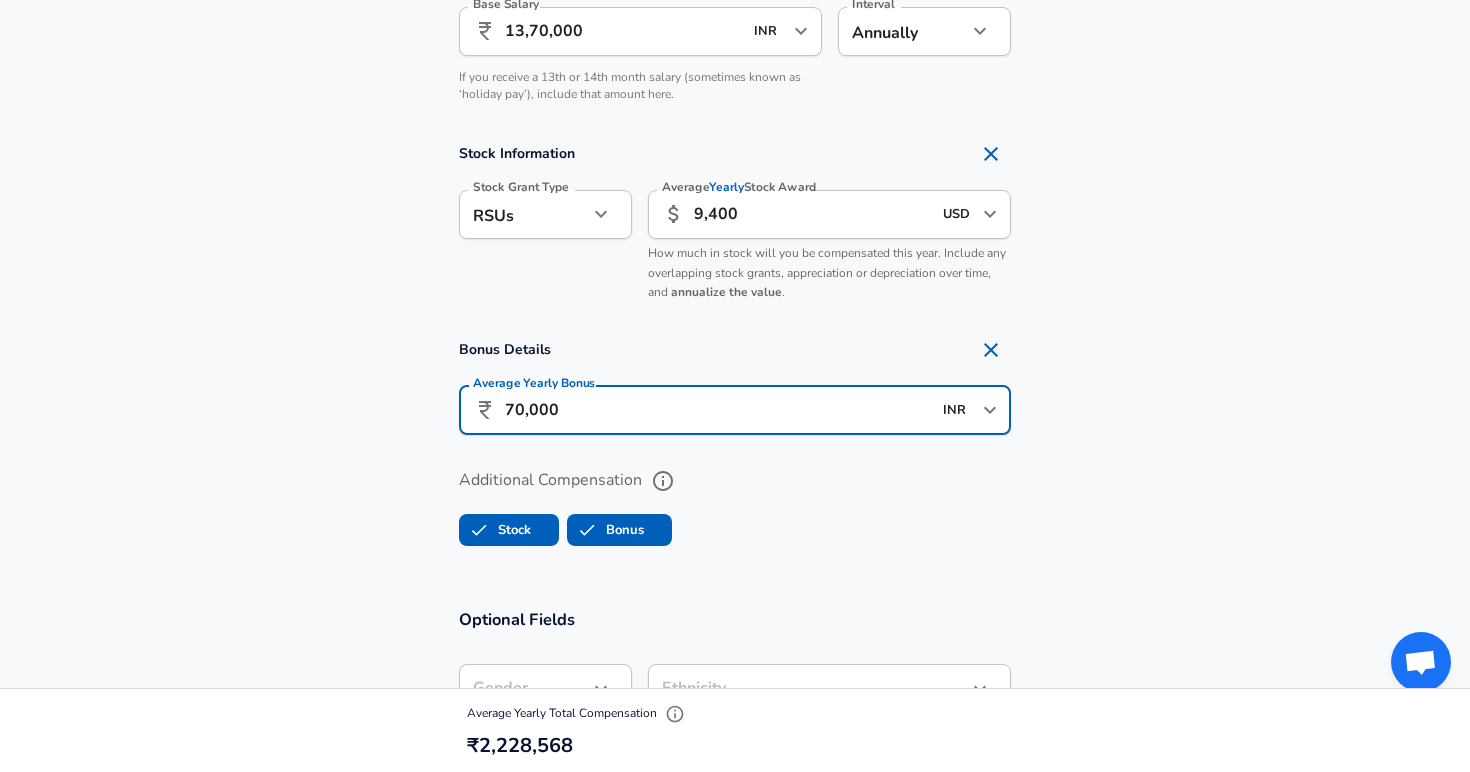 type on "70,000" 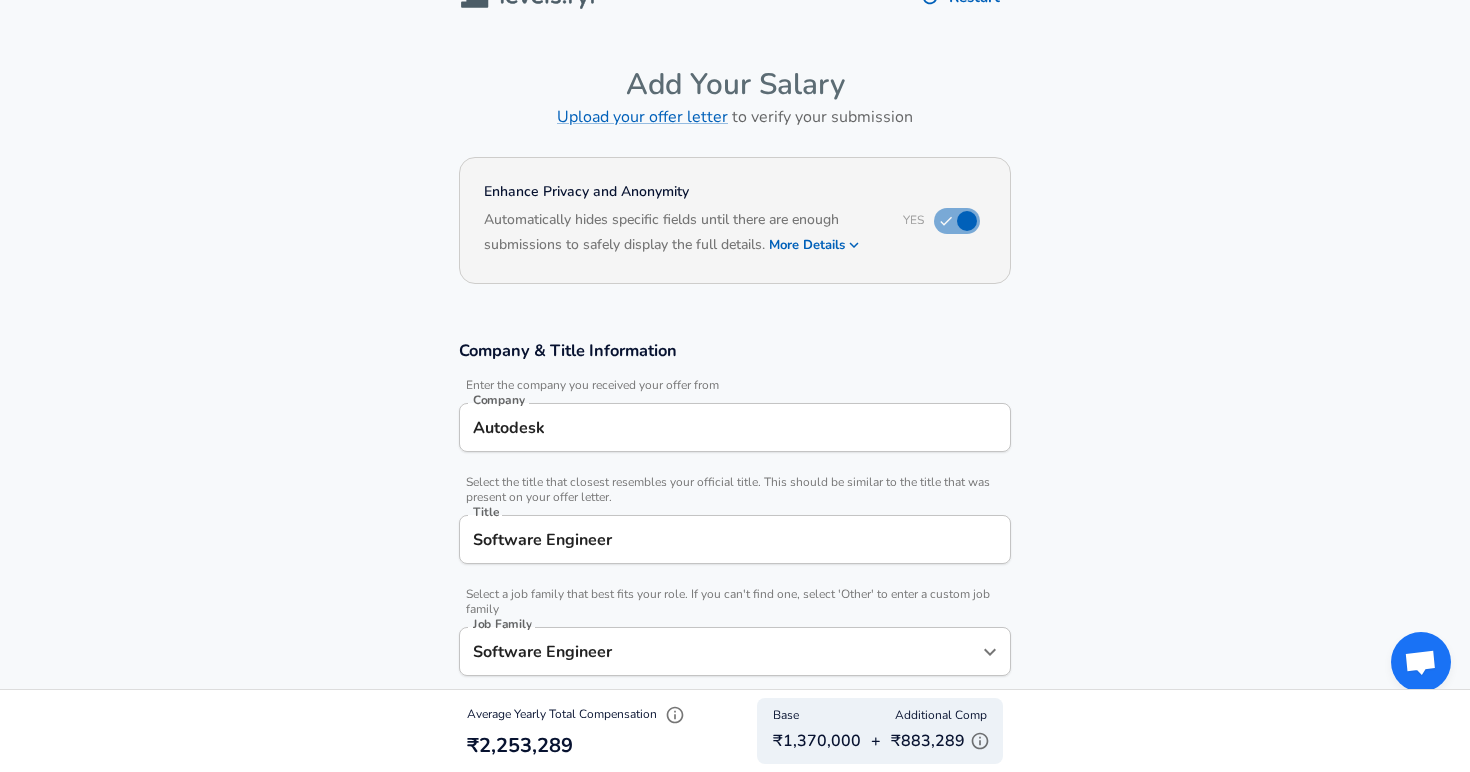 scroll, scrollTop: 0, scrollLeft: 0, axis: both 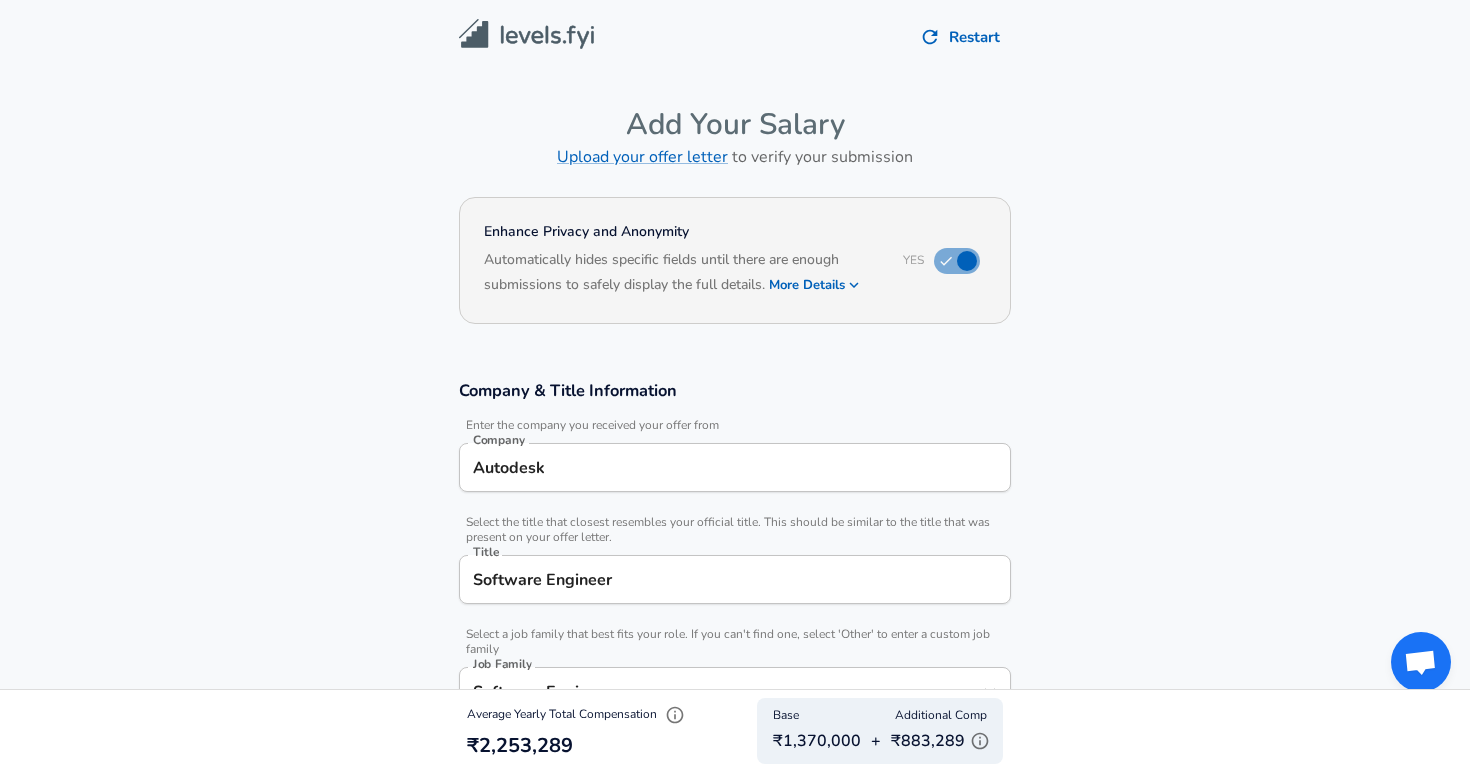 click on "Restart" at bounding box center [961, 37] 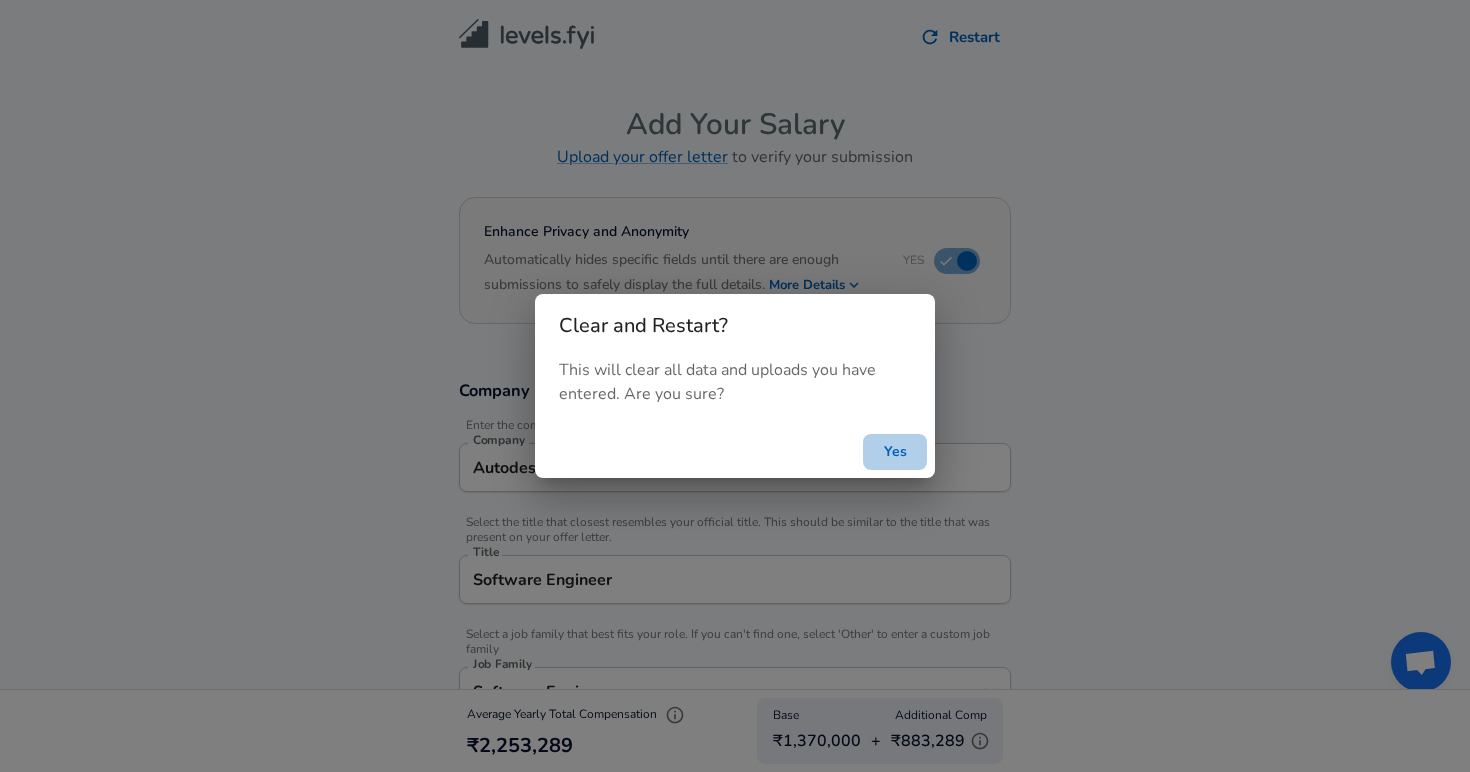 click on "Yes" at bounding box center (895, 452) 